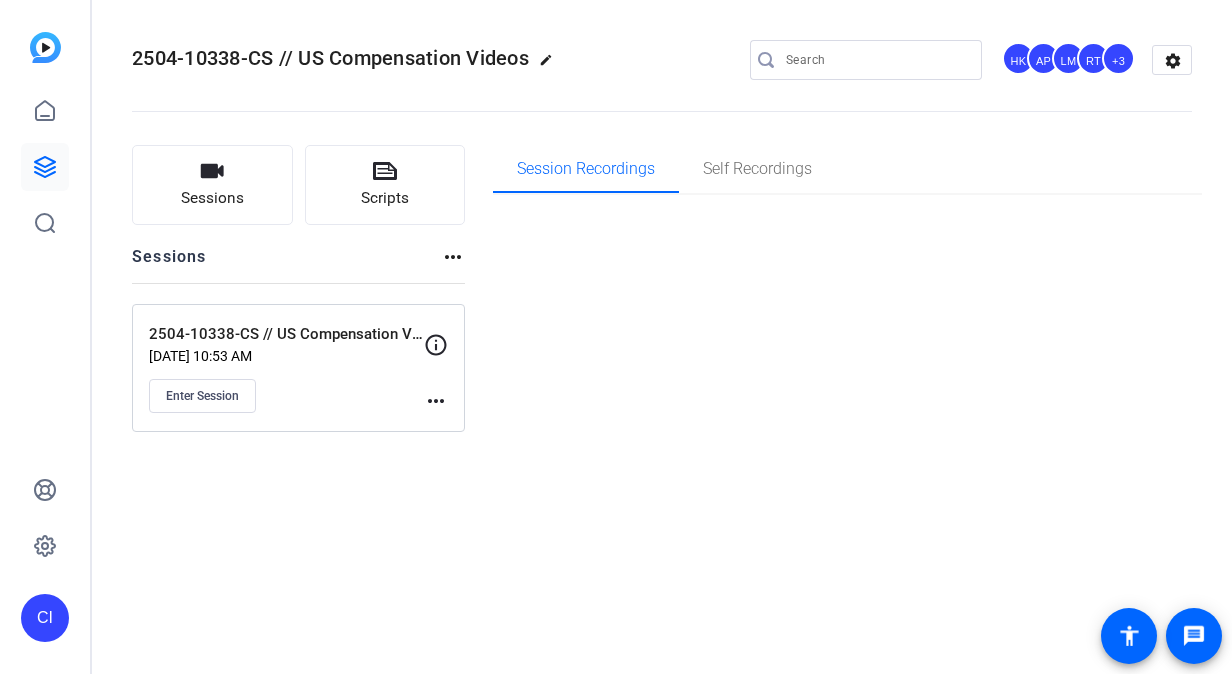 scroll, scrollTop: 0, scrollLeft: 0, axis: both 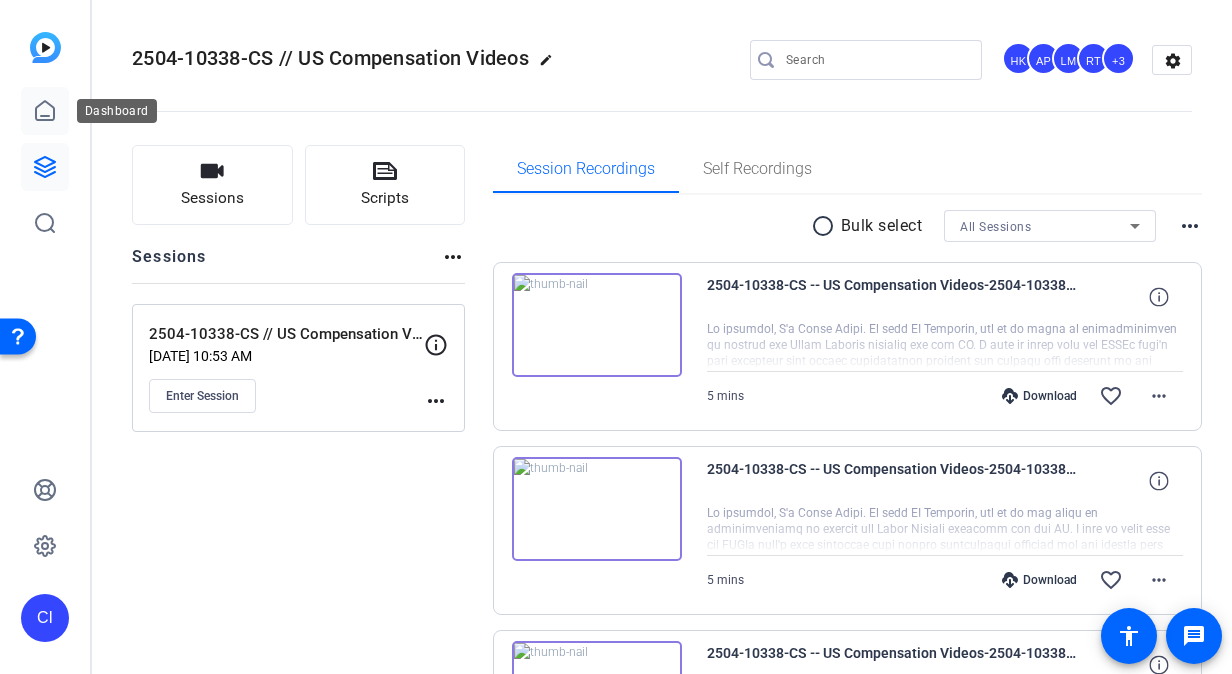 click 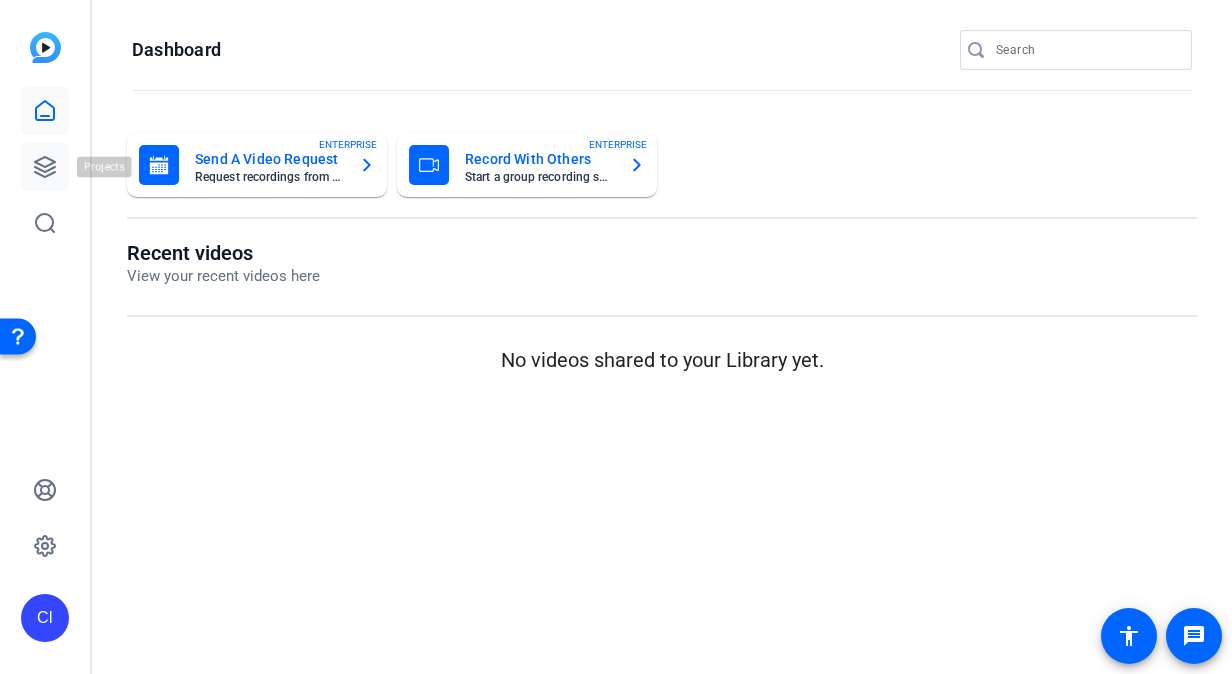 click 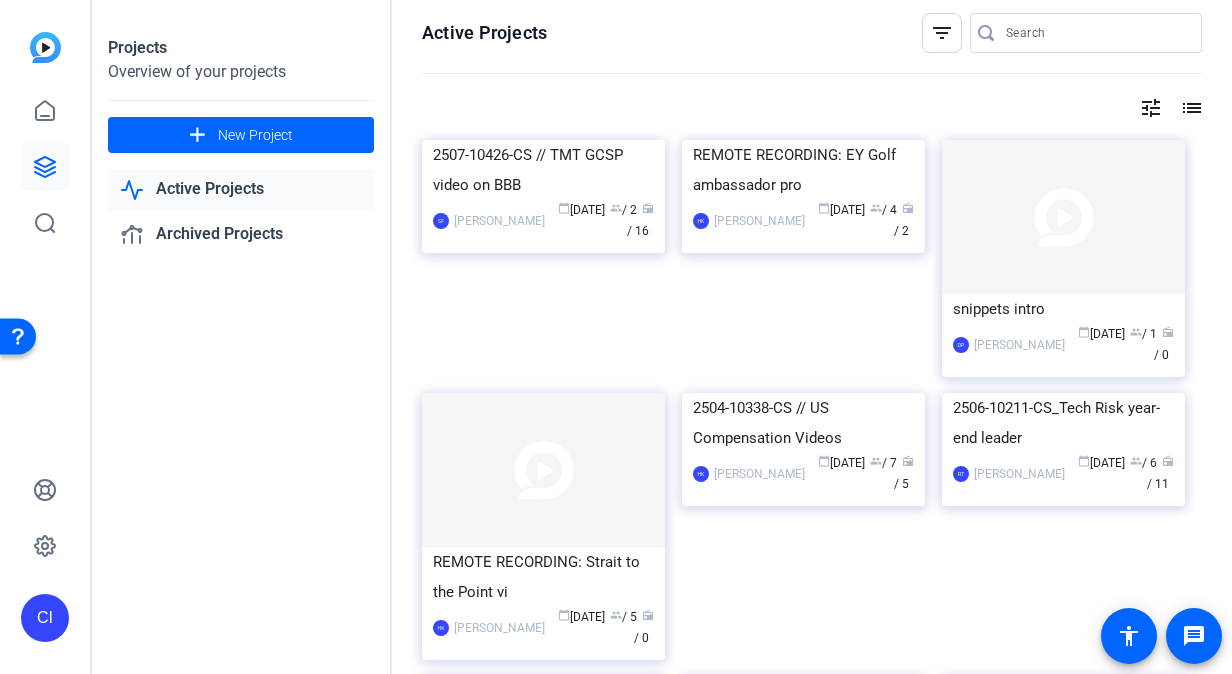 scroll, scrollTop: 0, scrollLeft: 0, axis: both 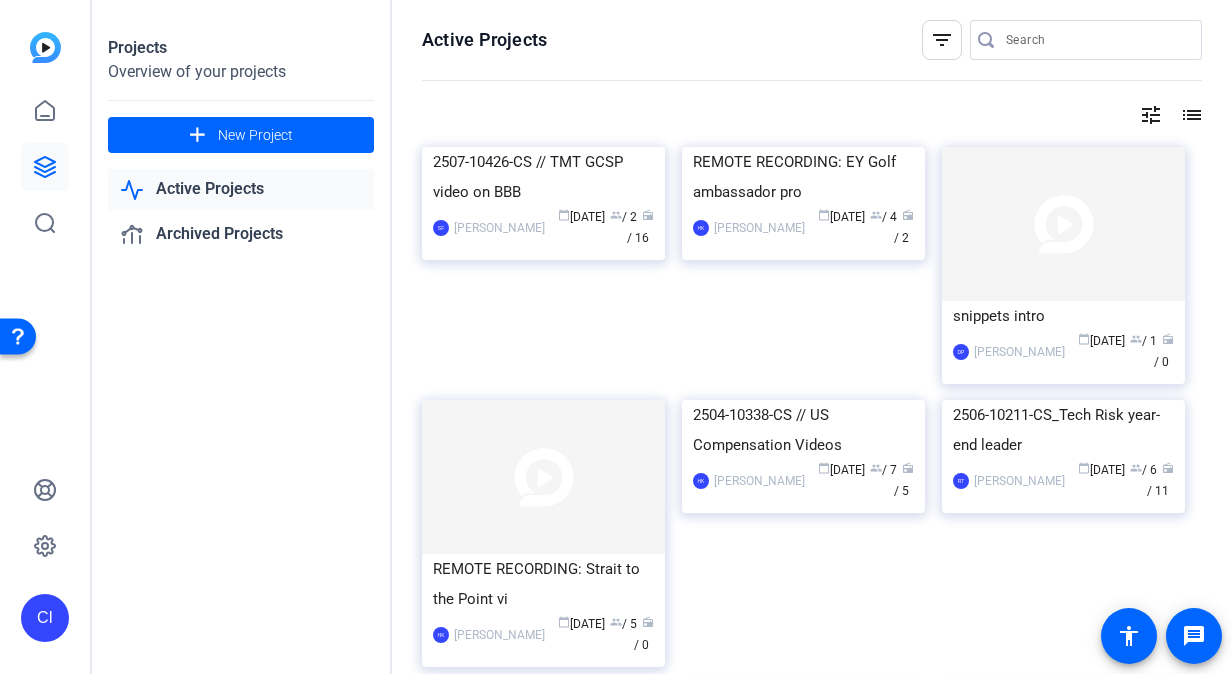 click on "Active Projects  filter_list
tune list 2507-10426-CS // TMT GCSP video on BBB  SF  Shannon Feiszli calendar_today  Jul 15  group  / 2  radio  / 16  REMOTE RECORDING: EY Golf ambassador pro  HK  Hakim Kabbaj calendar_today  Jul 14  group  / 4  radio  / 2  snippets intro  DP  Dan Palkowski calendar_today  Jul 14  group  / 1  radio  / 0  REMOTE RECORDING: Strait to the Point vi  HK  Hakim Kabbaj calendar_today  Jul 14  group  / 5  radio  / 0  2504-10338-CS // US Compensation Videos  HK  Hakim Kabbaj calendar_today  Jun 25  group  / 7  radio  / 5  2506-10211-CS_Tech Risk year-end leader   RT  Rob Thomas calendar_today  Jun 20  group  / 6  radio  / 11  Pinnacol Video - Malee Jong (2506-10987-  HK  Hakim Kabbaj calendar_today  Jun 16  group  / 3  radio  / 10  2506-11605-CS_CCaSS LIfe Sciences Sector  LM  Lalo Moreno calendar_today  Jun 13  group  / 1  radio  / 2  2505-12276-CS_PE 3 Things videos  LM  Lalo Moreno calendar_today  Jun 13  group  / 1  radio  / 9  2505-10043-CS_Copilot Training  LM  Lalo Moreno" 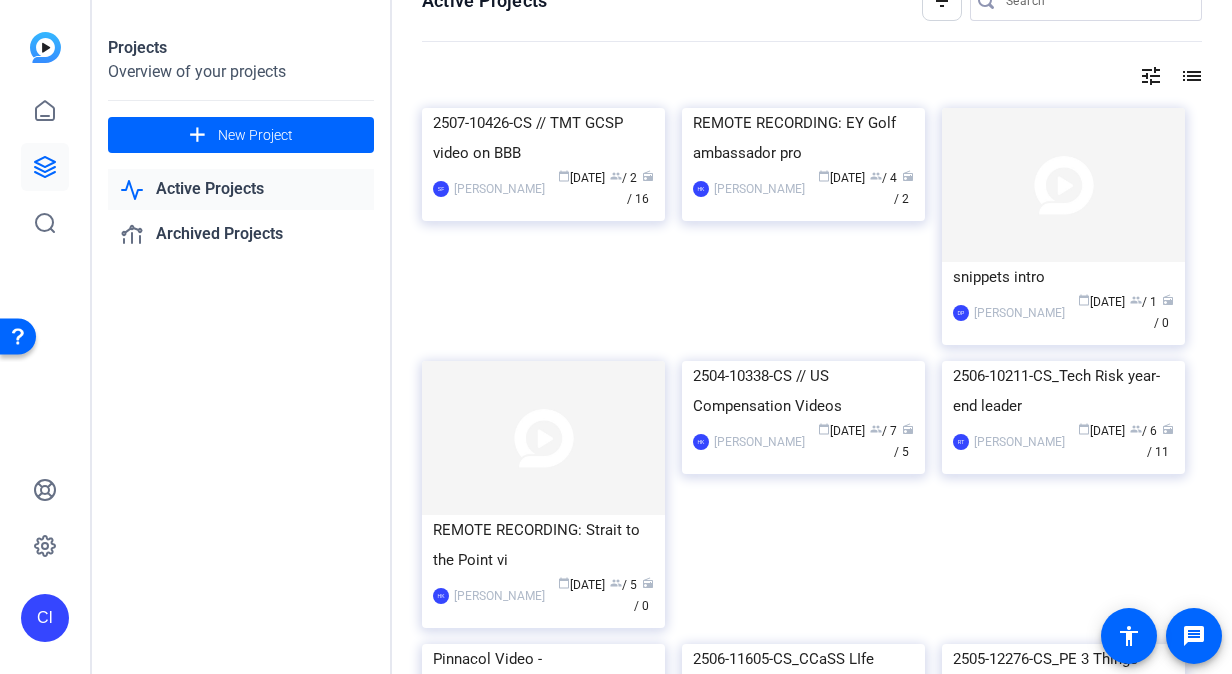 scroll, scrollTop: 0, scrollLeft: 0, axis: both 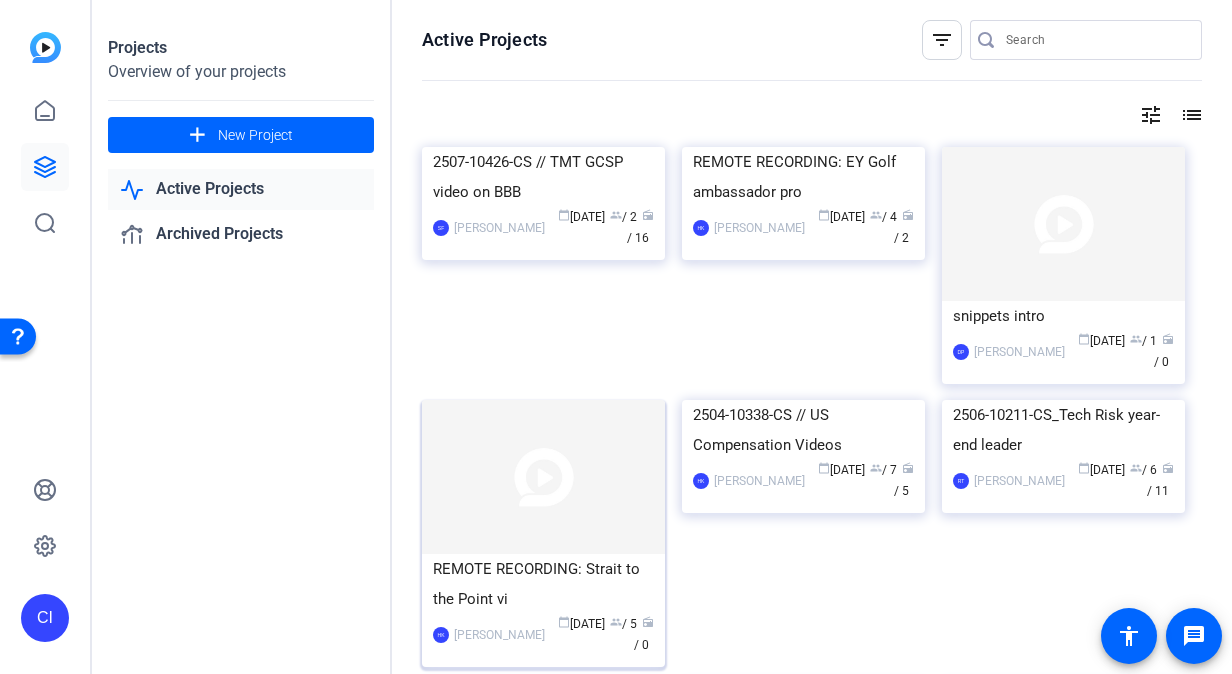 click on "REMOTE RECORDING: Strait to the Point vi" 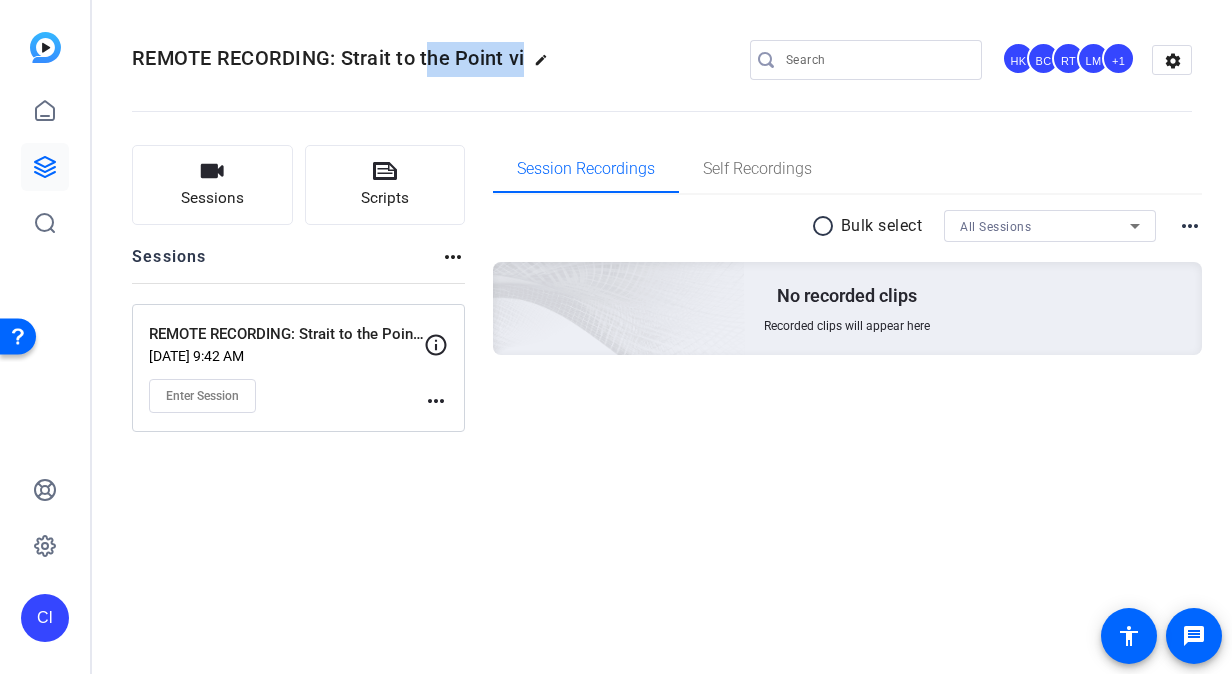 drag, startPoint x: 426, startPoint y: 60, endPoint x: 598, endPoint y: 57, distance: 172.02615 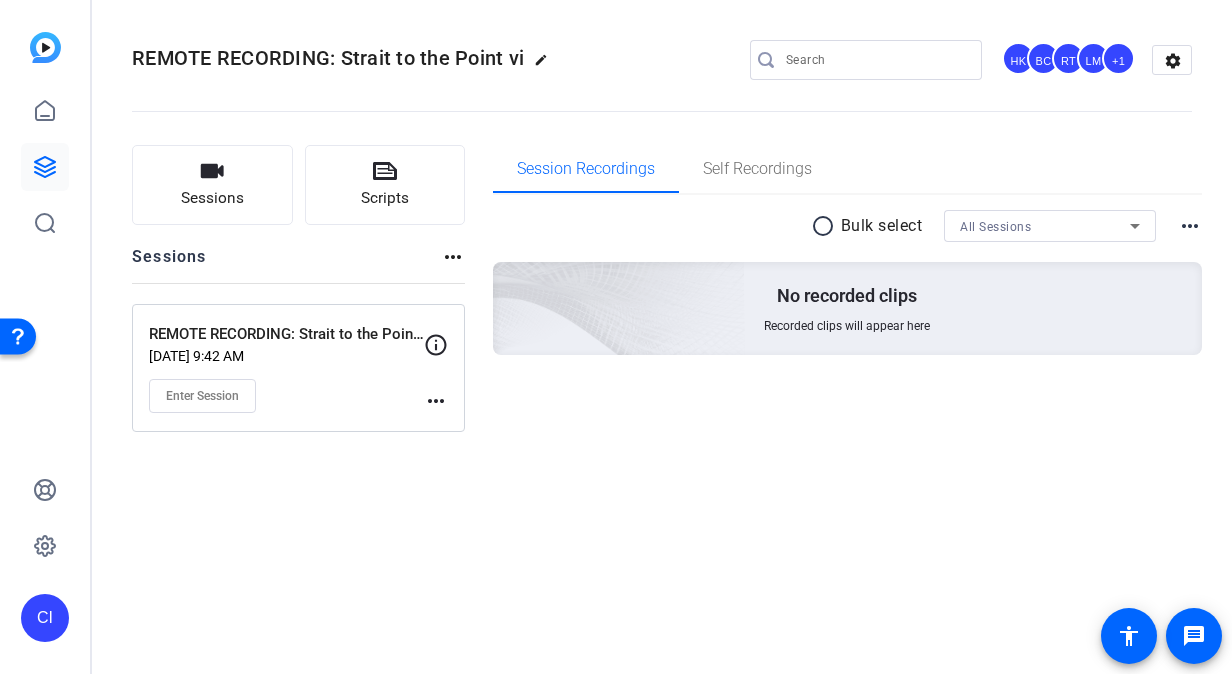 click on "Session Recordings Self Recordings radio_button_unchecked Bulk select All Sessions more_horiz No recorded clips Recorded clips will appear here" 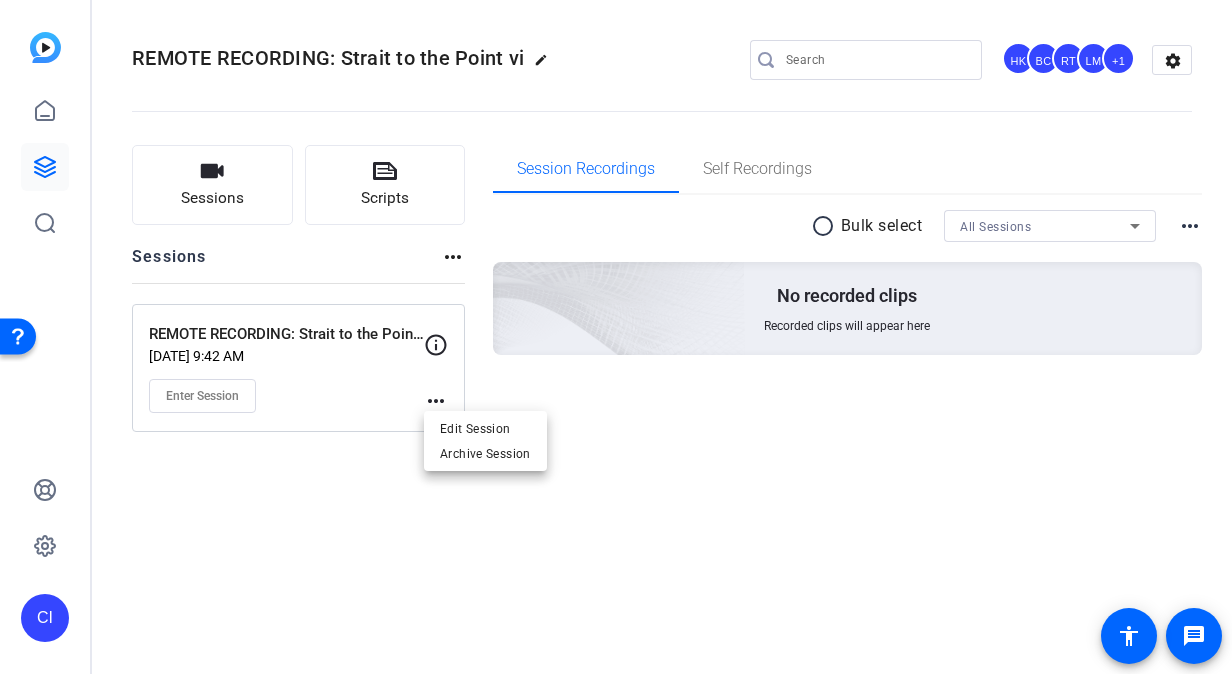 click at bounding box center (616, 337) 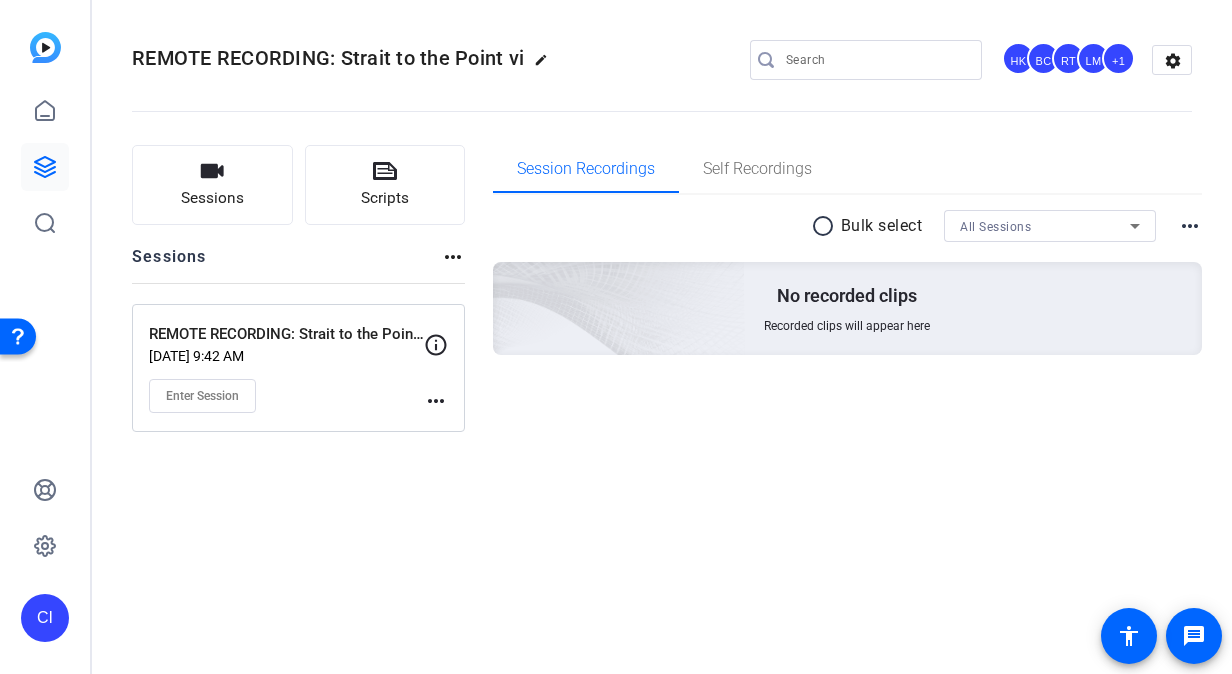 click on "more_horiz" 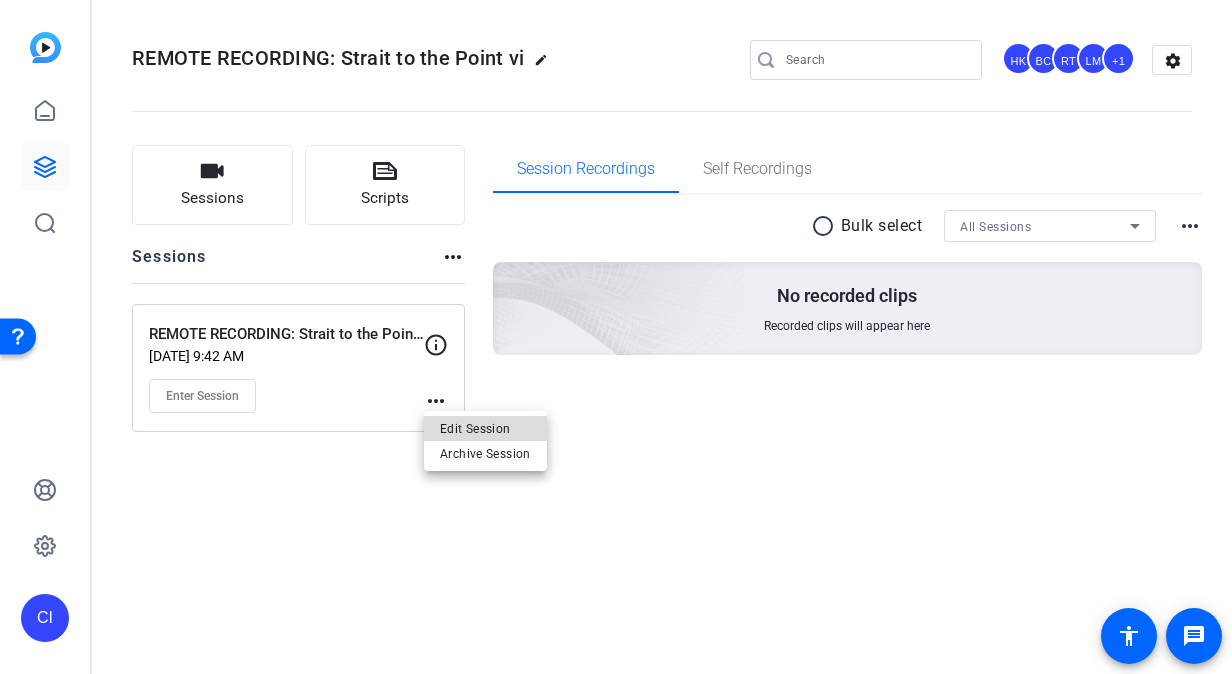 click on "Edit Session" at bounding box center (485, 429) 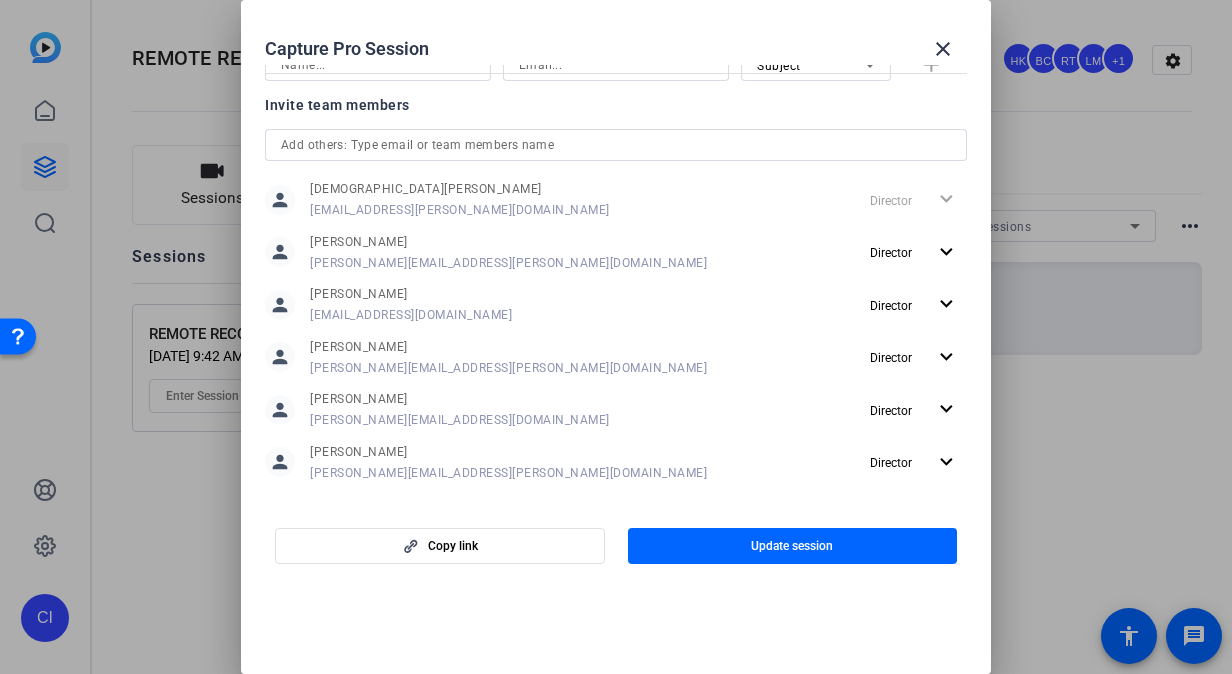 scroll, scrollTop: 632, scrollLeft: 0, axis: vertical 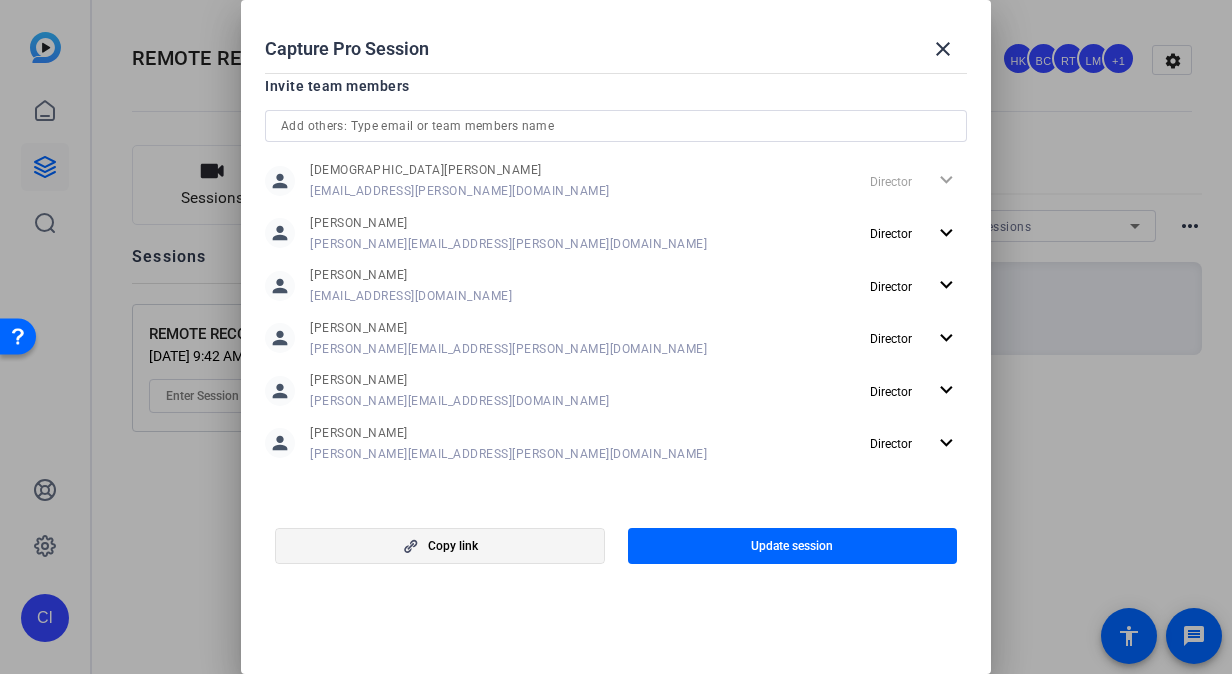 click 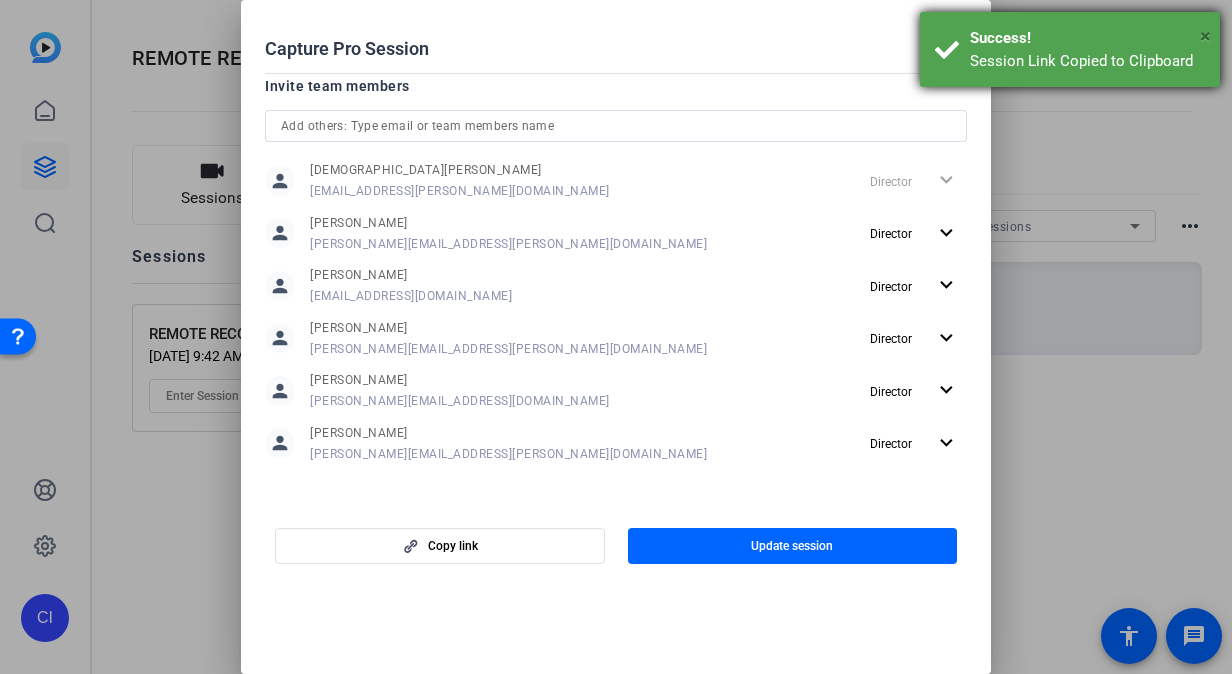 click on "×" at bounding box center [1205, 36] 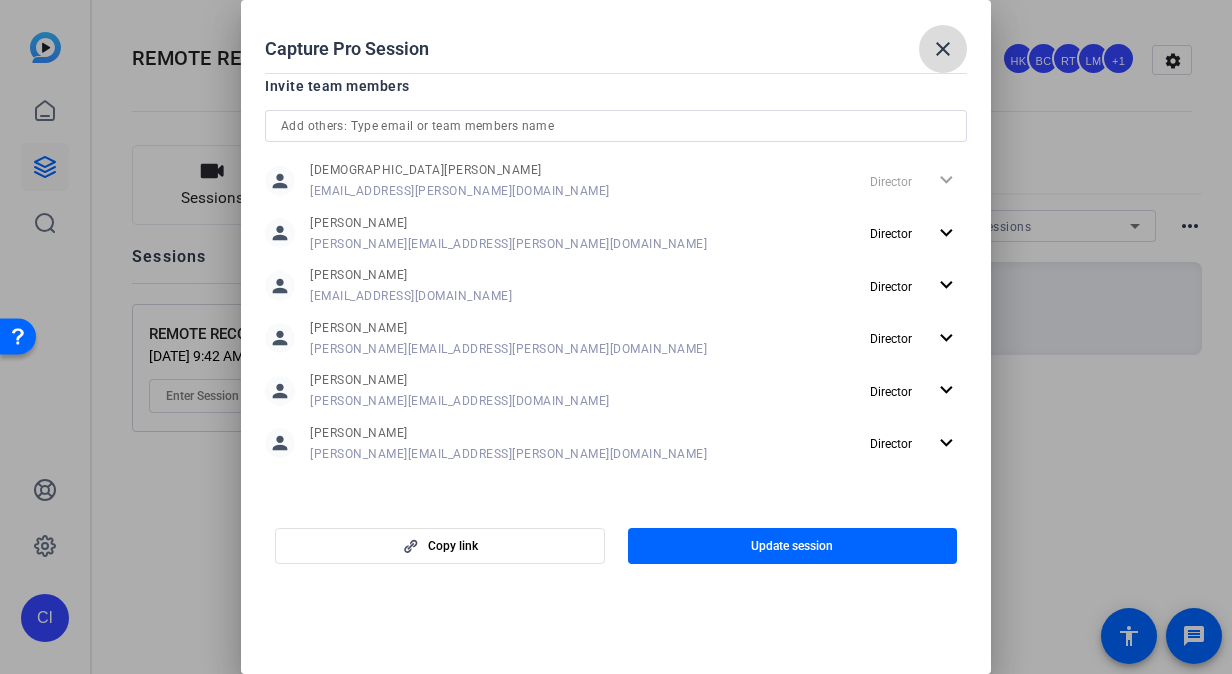 click on "close" at bounding box center [943, 49] 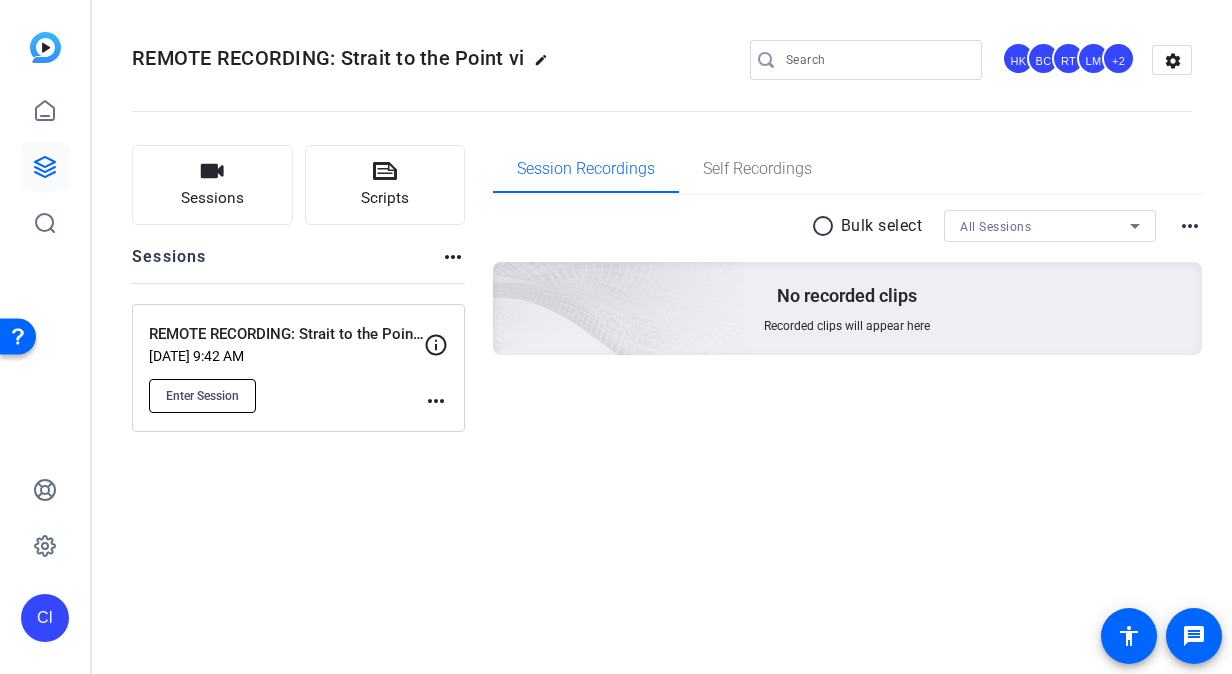 click on "Enter Session" 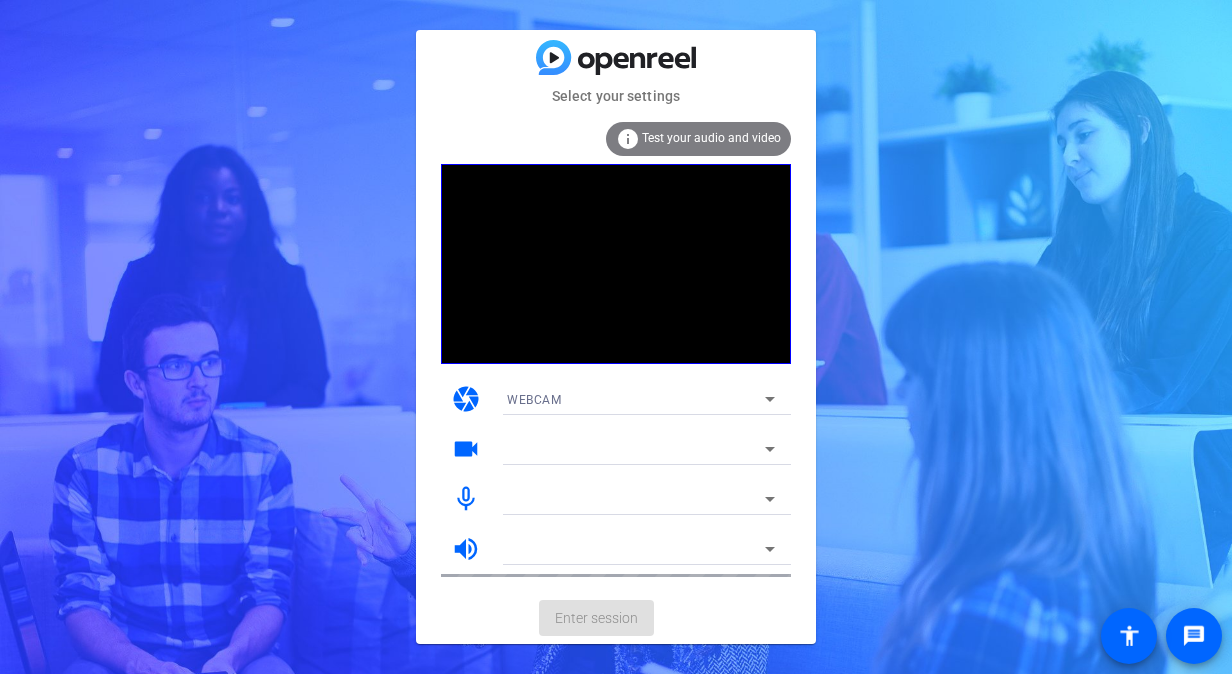 scroll, scrollTop: 0, scrollLeft: 0, axis: both 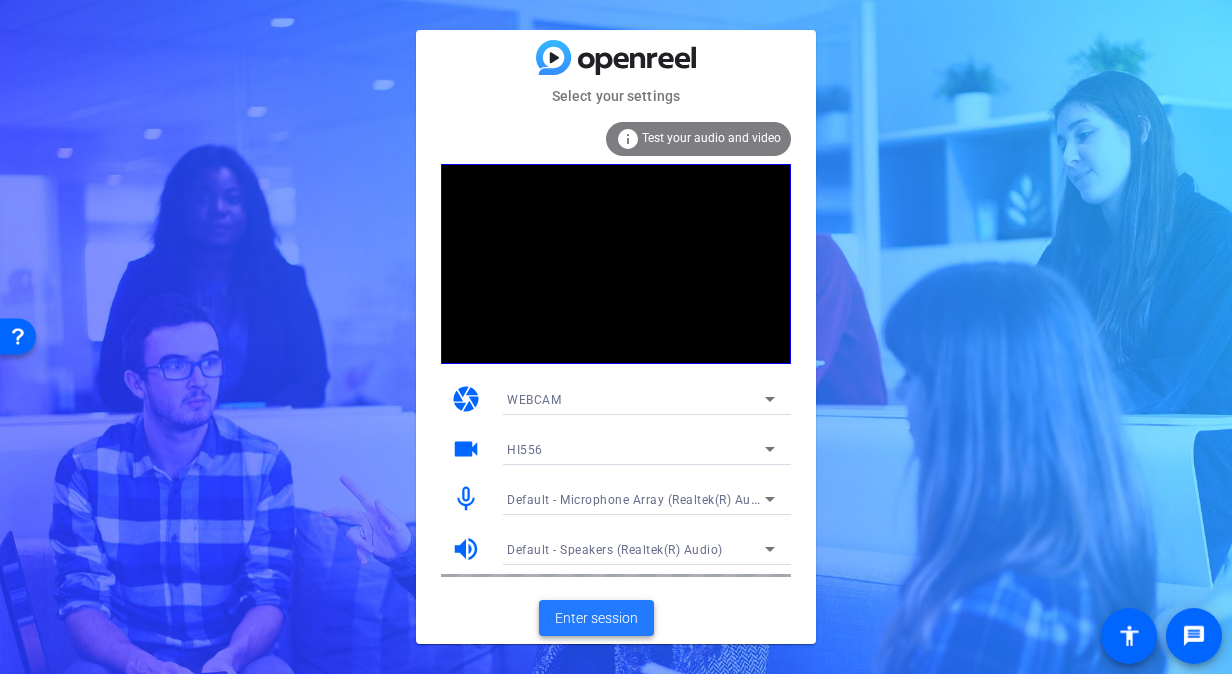 click on "Enter session" 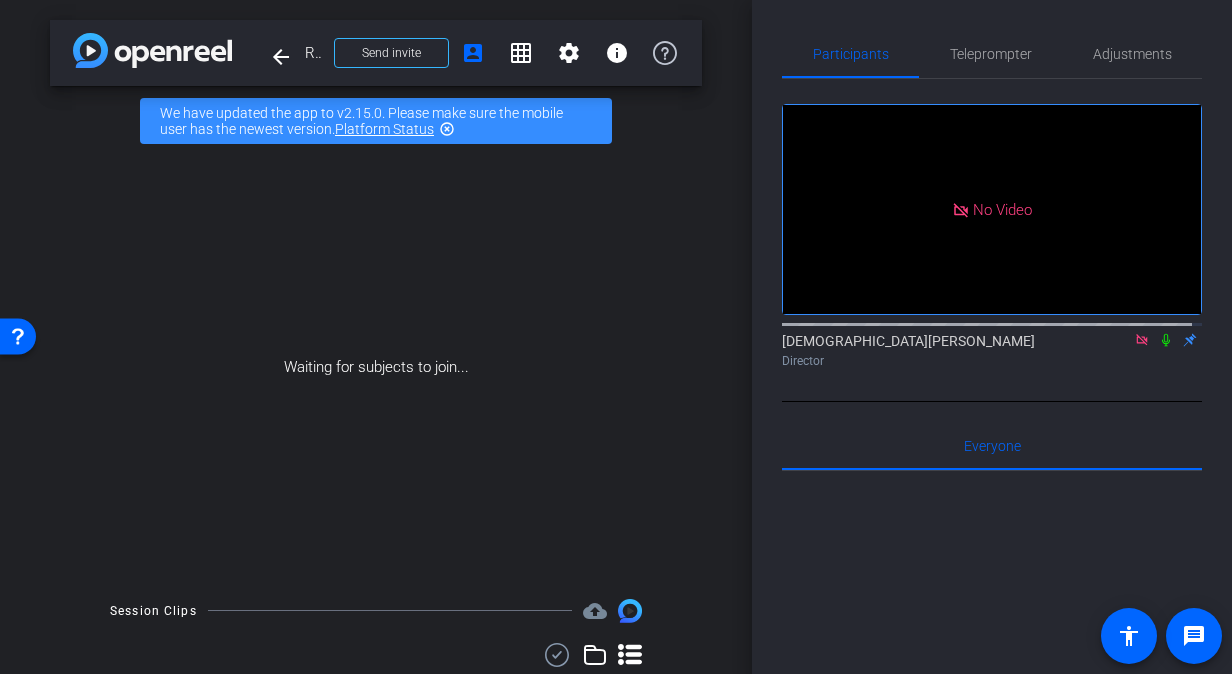 click 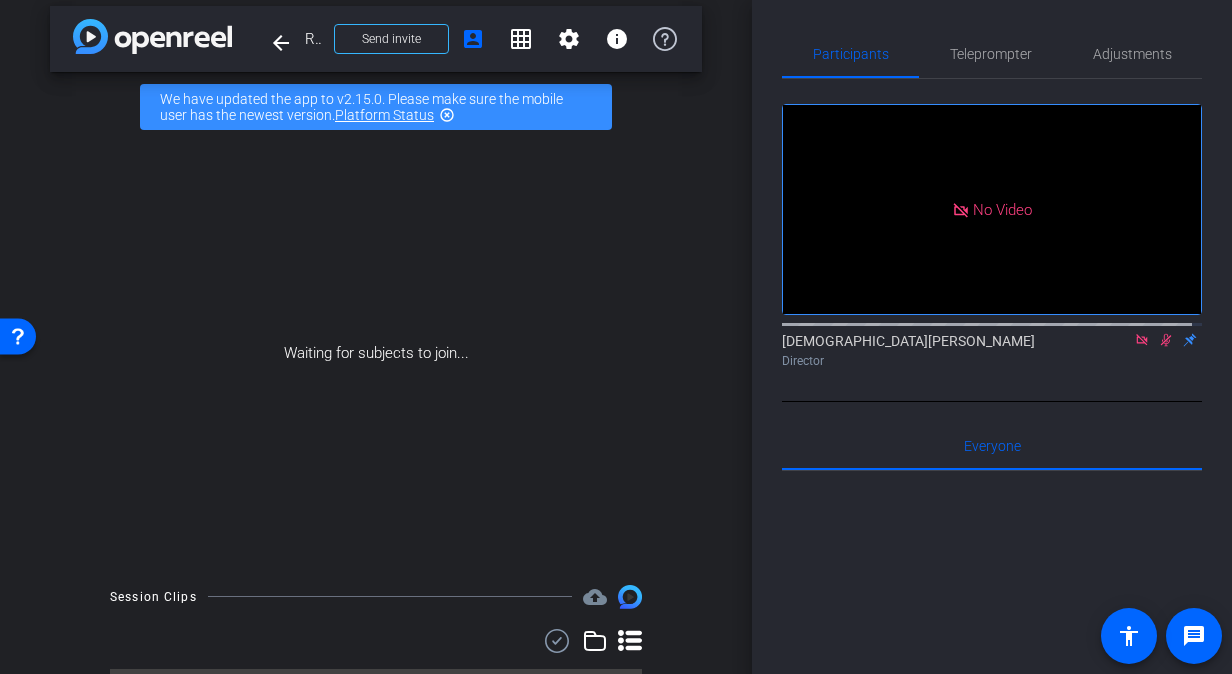 scroll, scrollTop: 0, scrollLeft: 0, axis: both 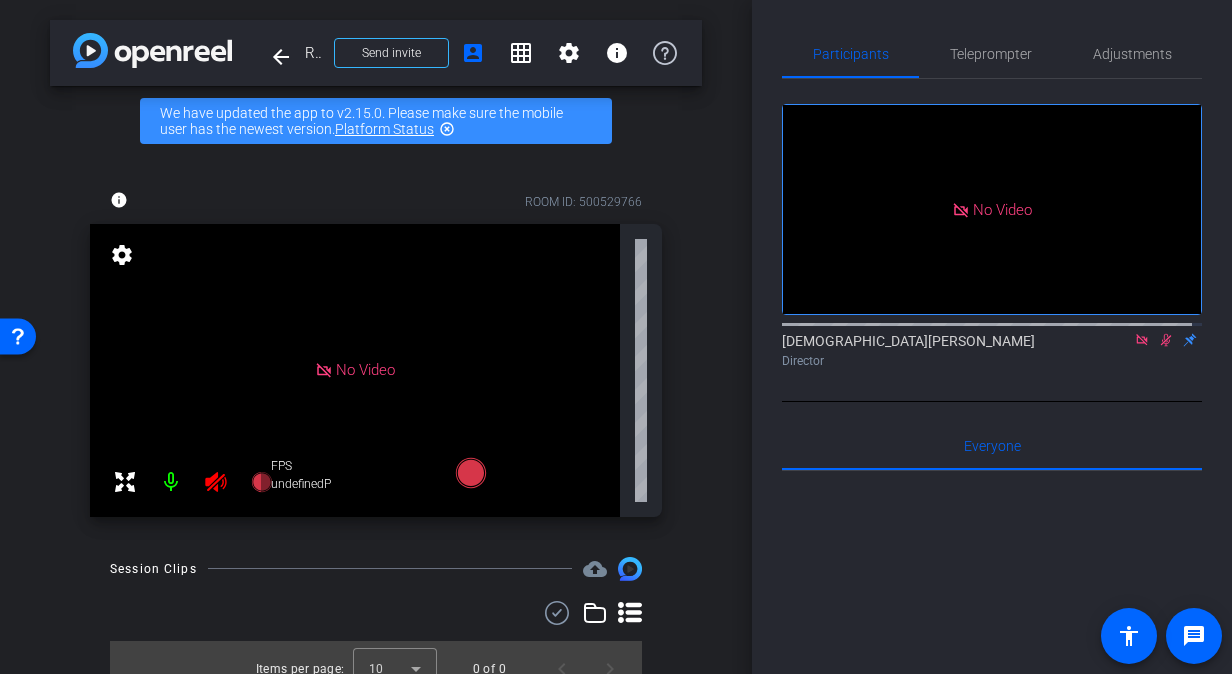 click 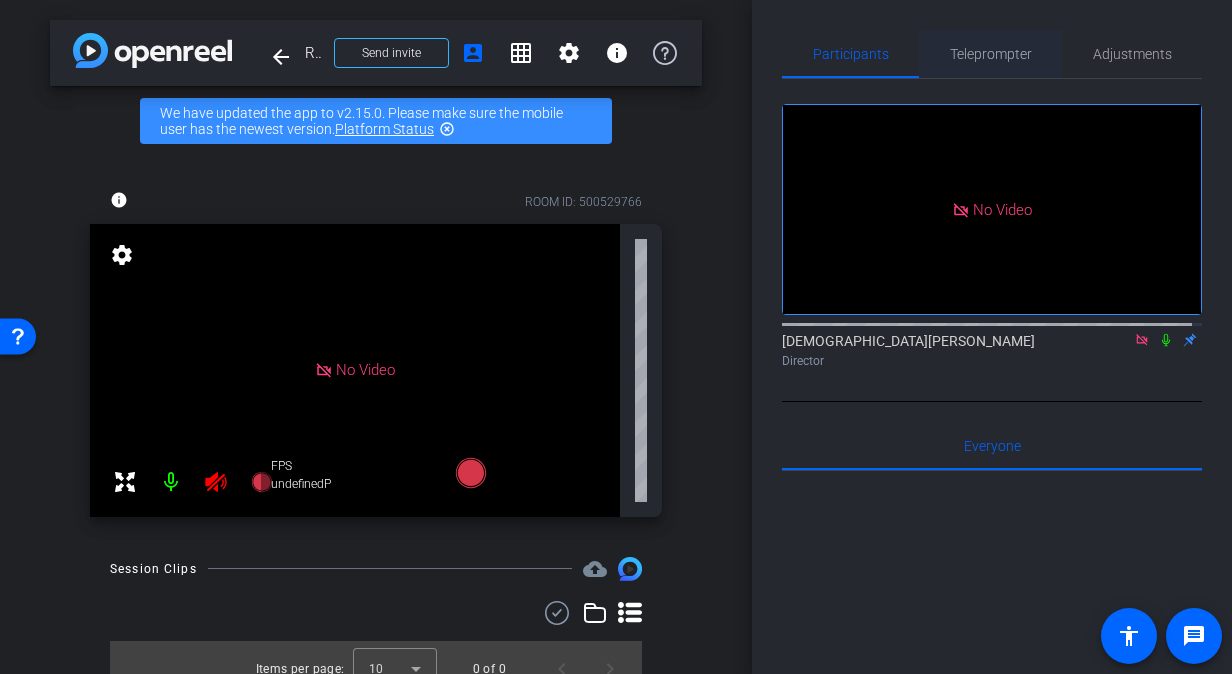 click on "Teleprompter" at bounding box center (991, 54) 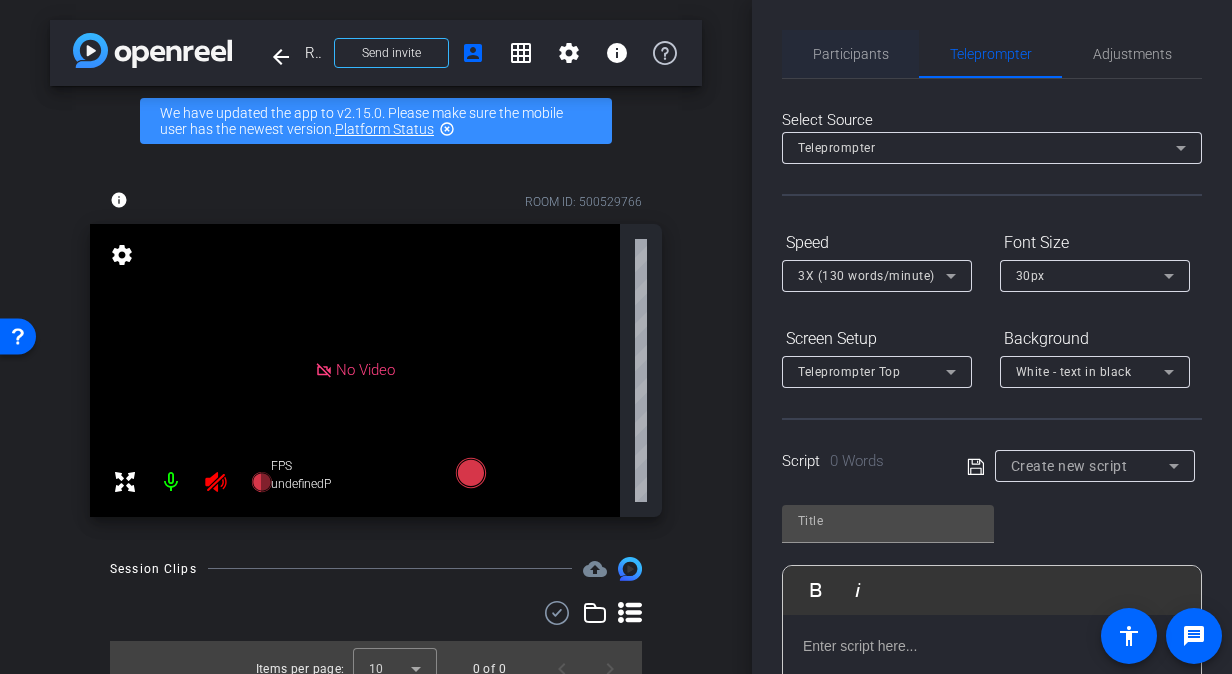 click on "Participants" at bounding box center (851, 54) 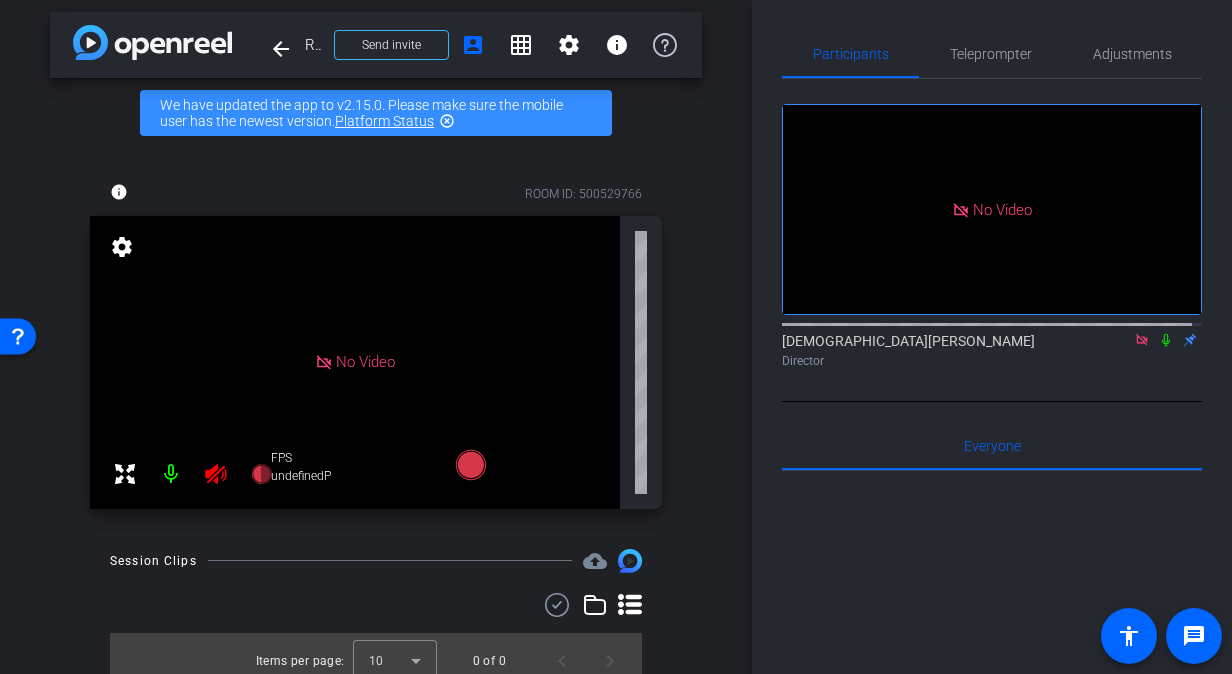 scroll, scrollTop: 22, scrollLeft: 0, axis: vertical 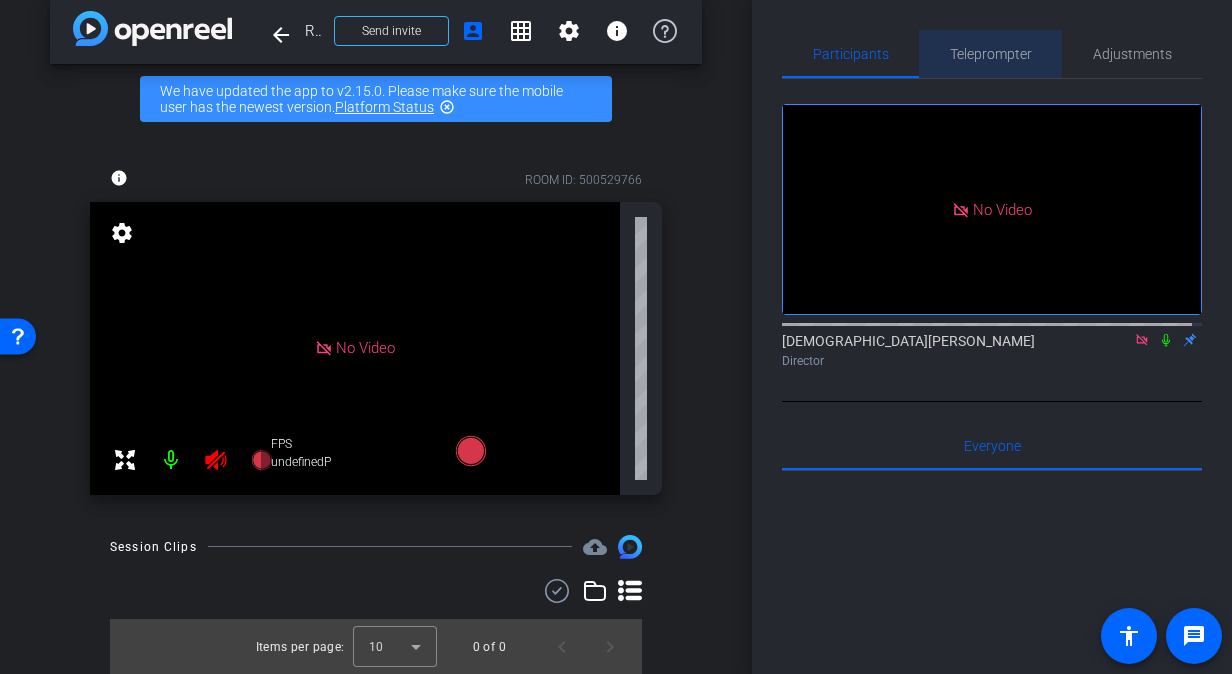 click on "Teleprompter" at bounding box center (991, 54) 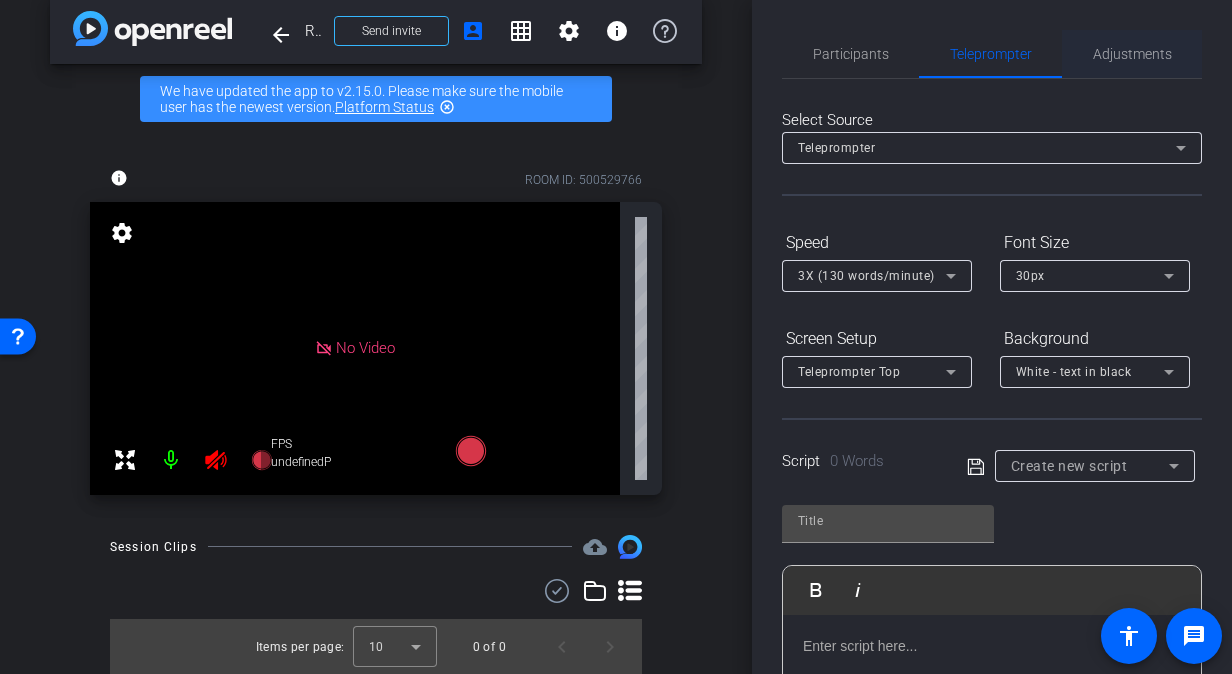 click on "Adjustments" at bounding box center [1132, 54] 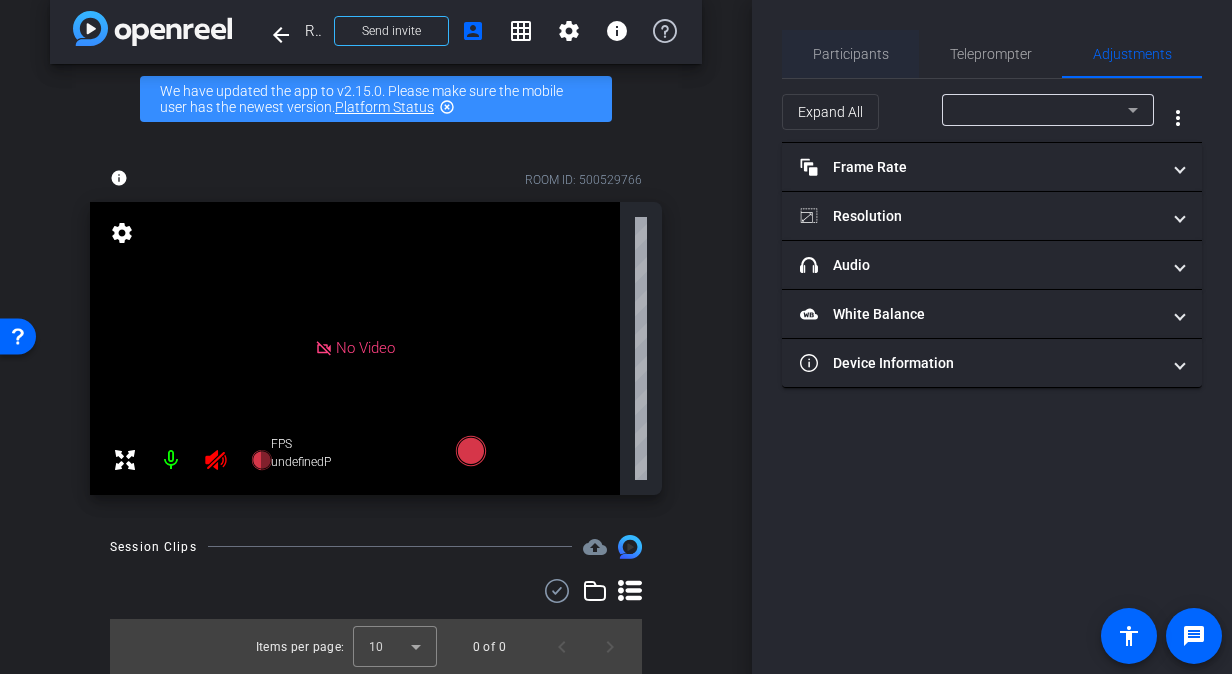 click on "Participants" at bounding box center (851, 54) 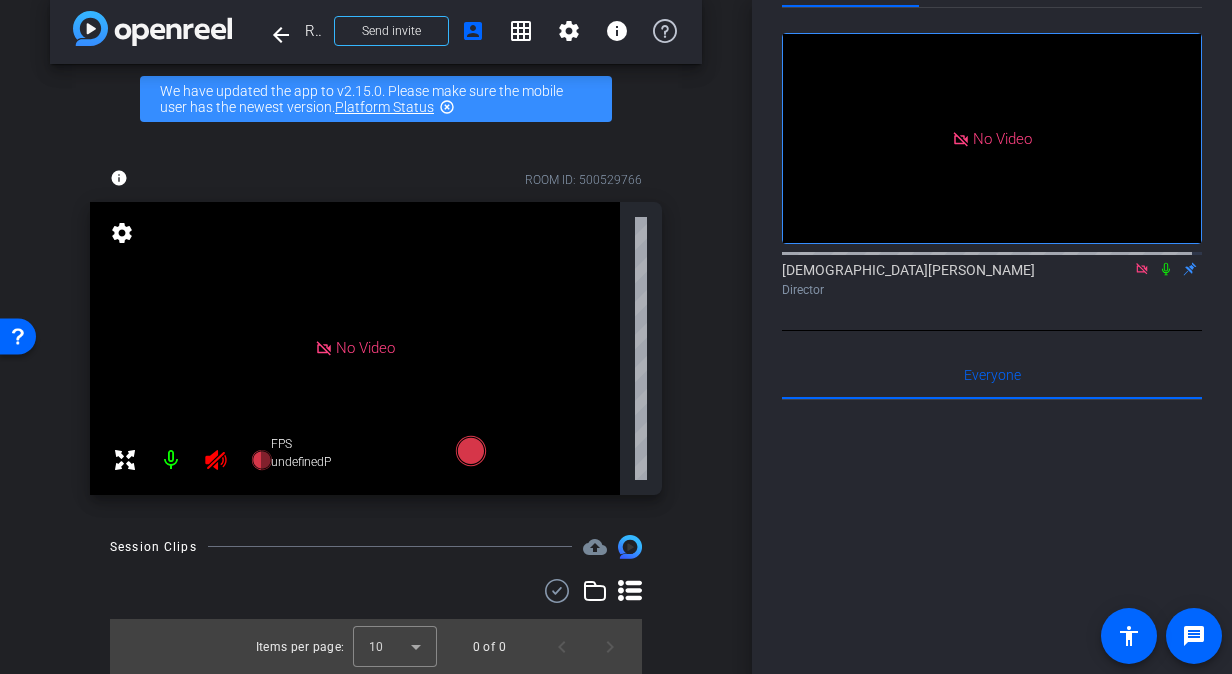 scroll, scrollTop: 0, scrollLeft: 0, axis: both 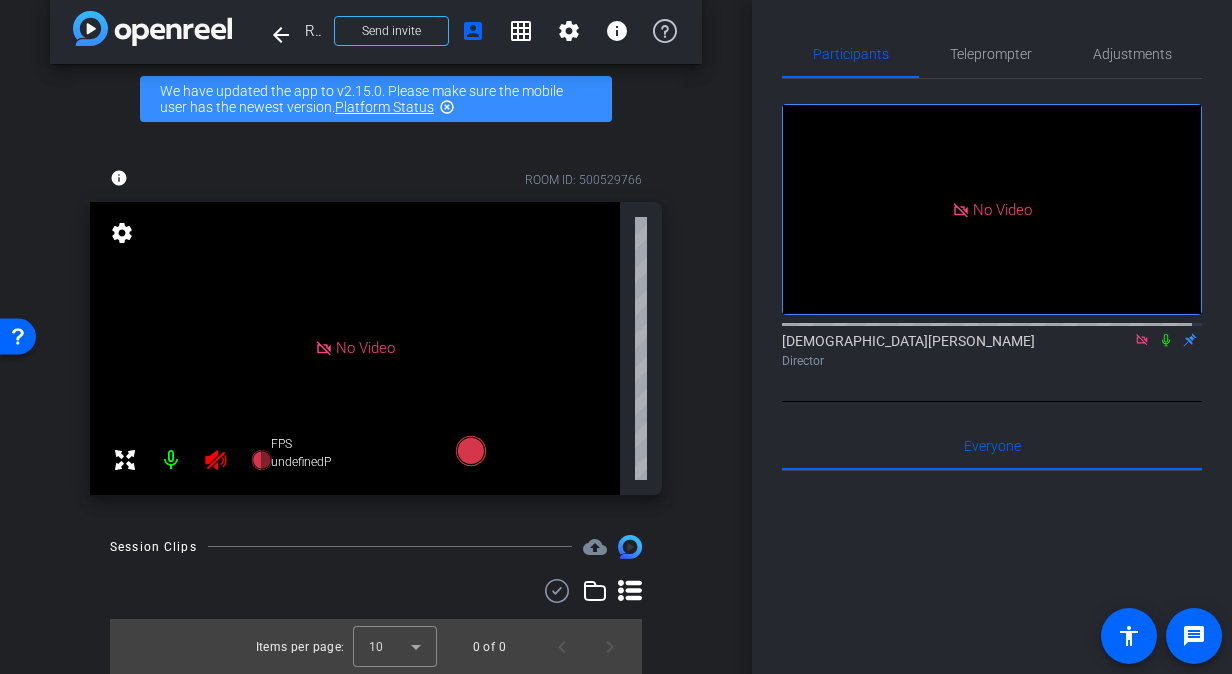click 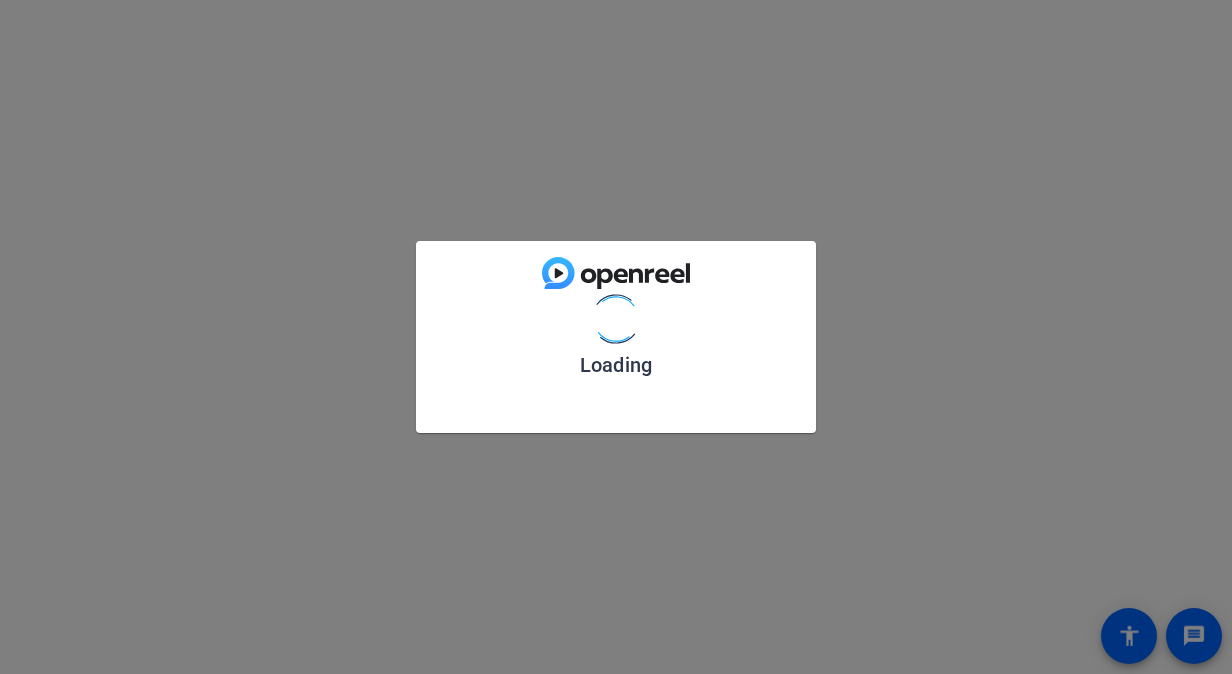 scroll, scrollTop: 0, scrollLeft: 0, axis: both 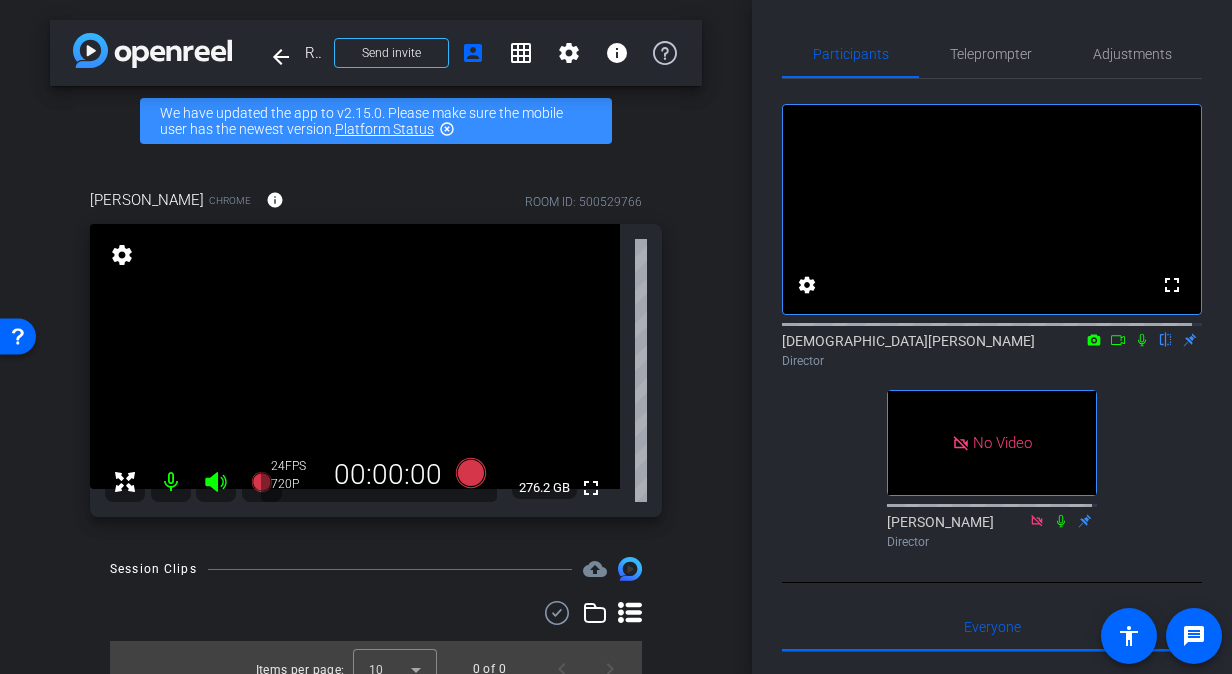 click 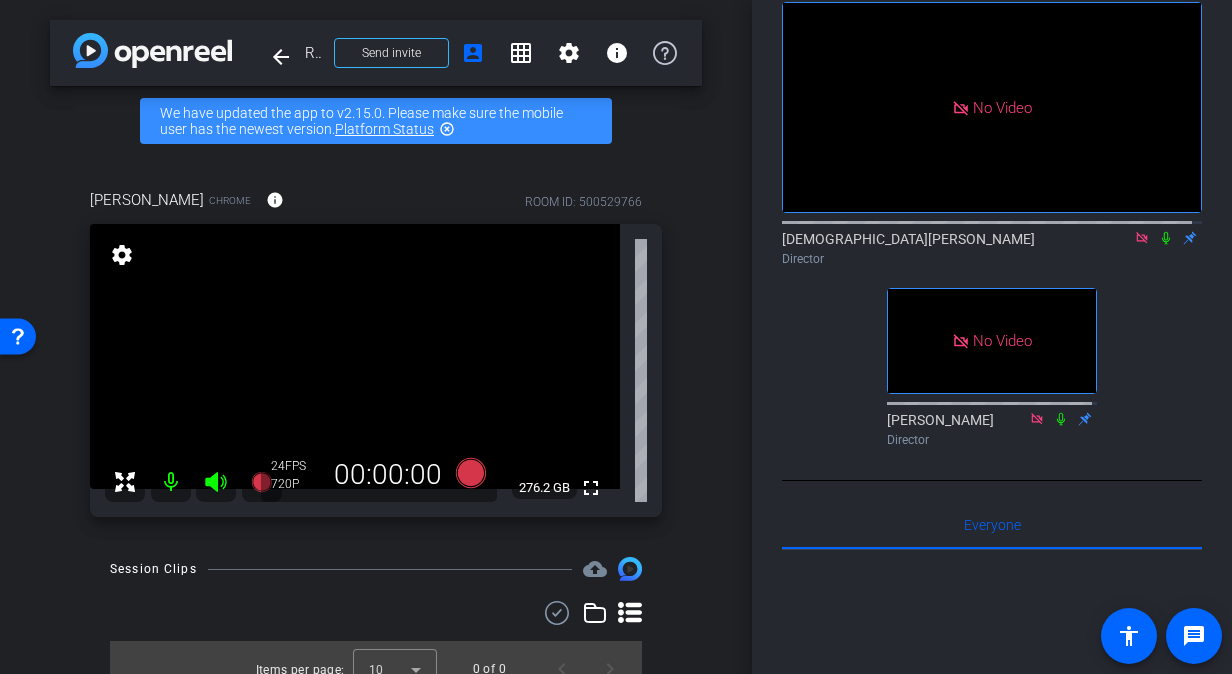 scroll, scrollTop: 98, scrollLeft: 0, axis: vertical 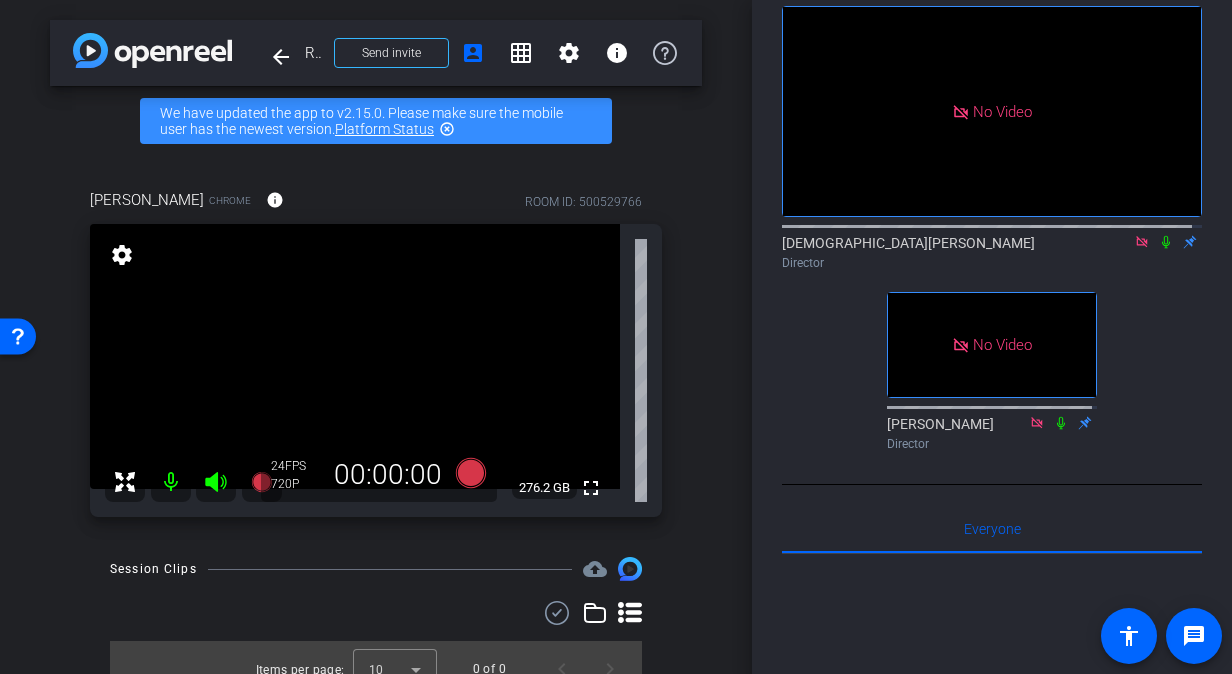 click 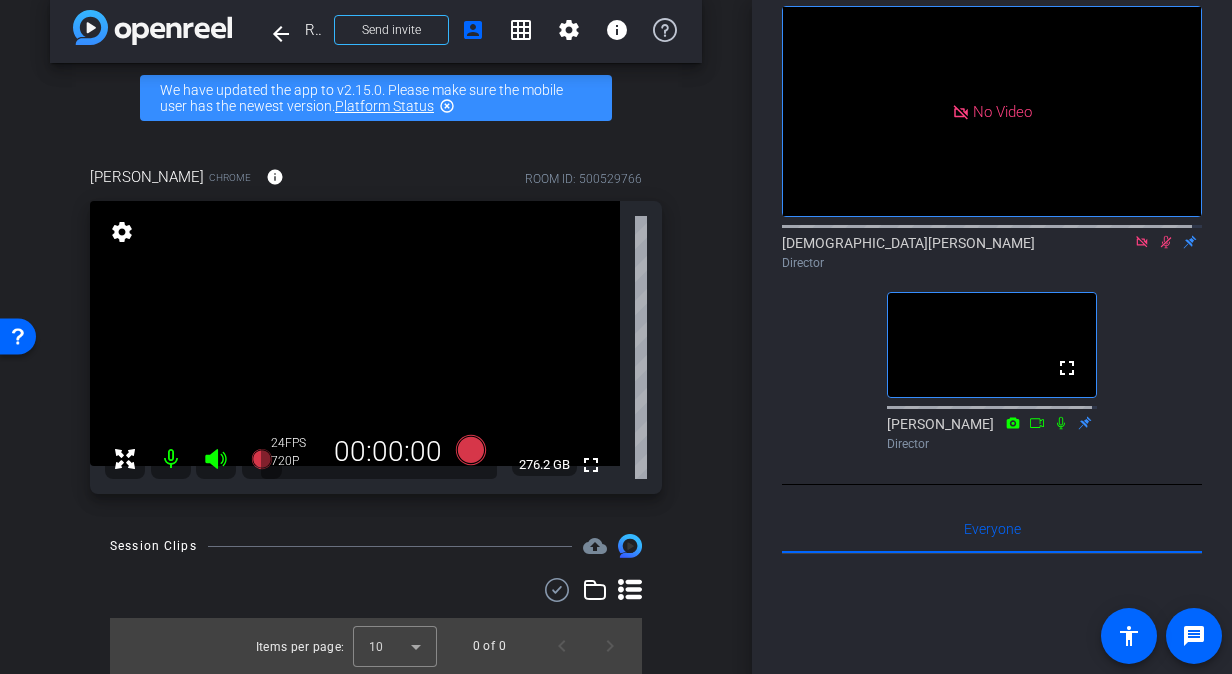scroll, scrollTop: 0, scrollLeft: 0, axis: both 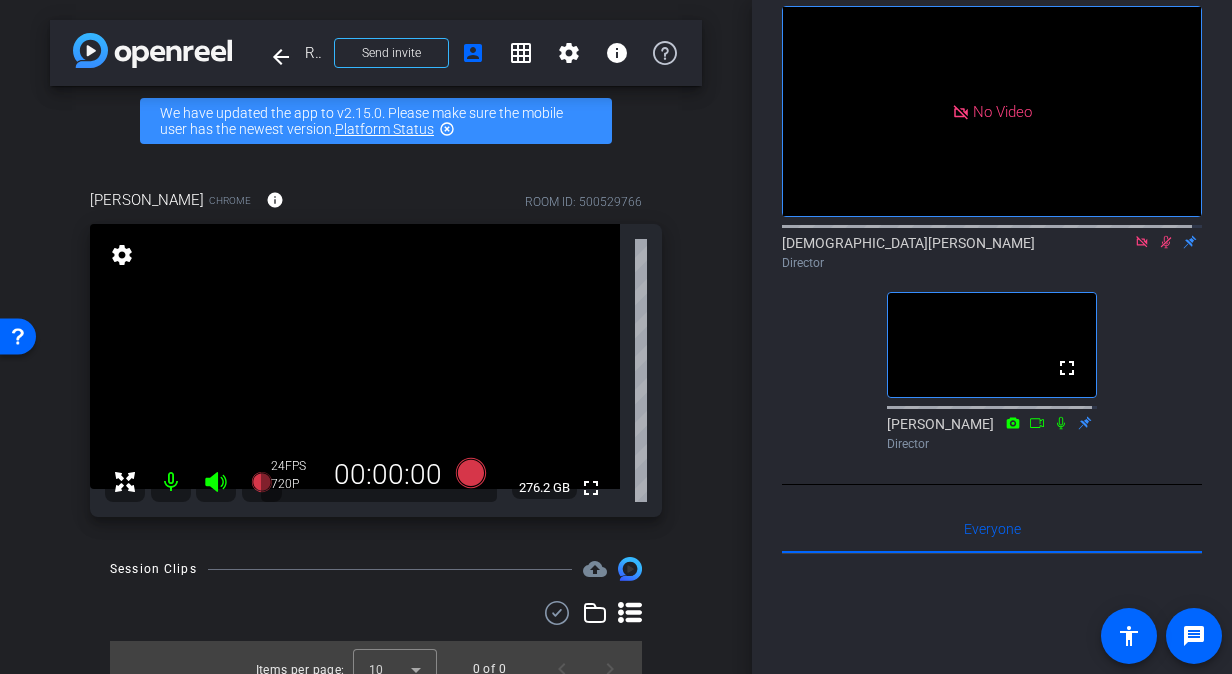 click 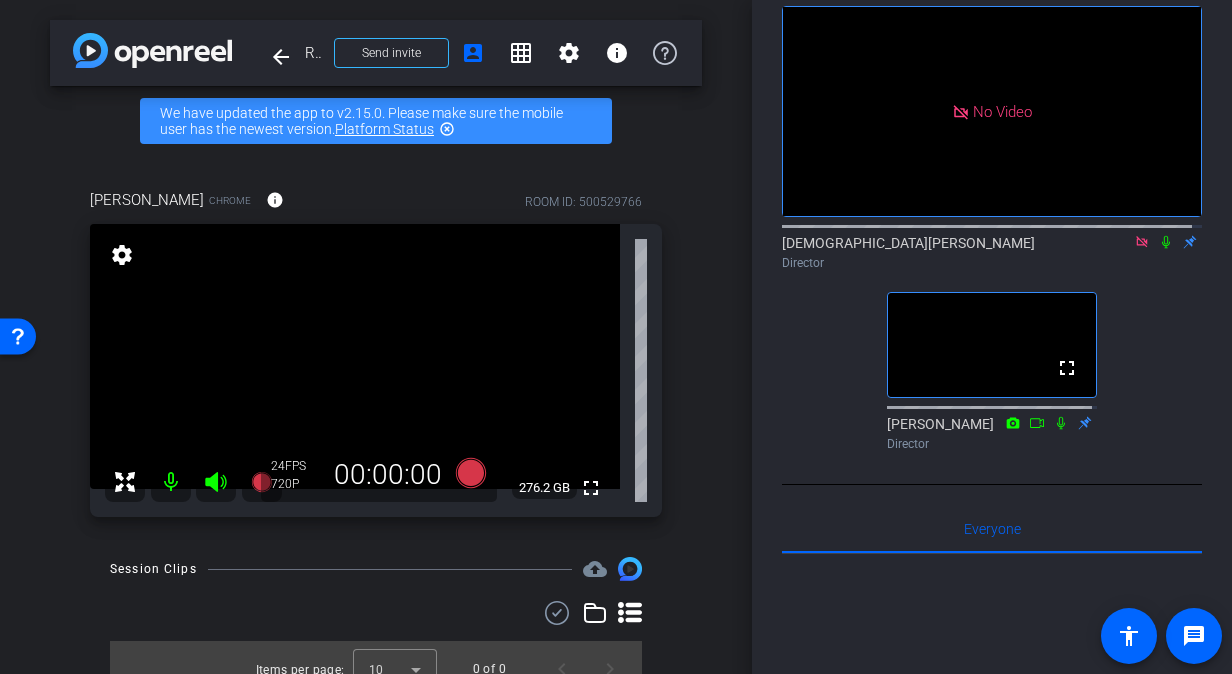 drag, startPoint x: 1159, startPoint y: 268, endPoint x: 1148, endPoint y: 276, distance: 13.601471 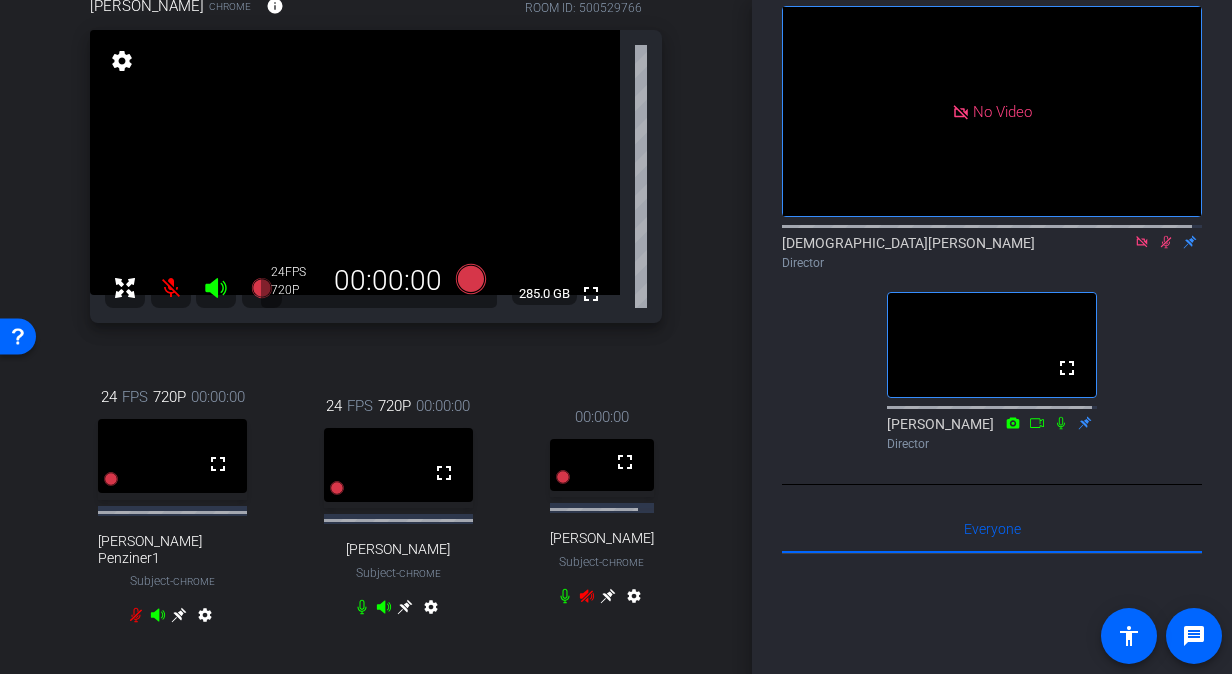 scroll, scrollTop: 204, scrollLeft: 0, axis: vertical 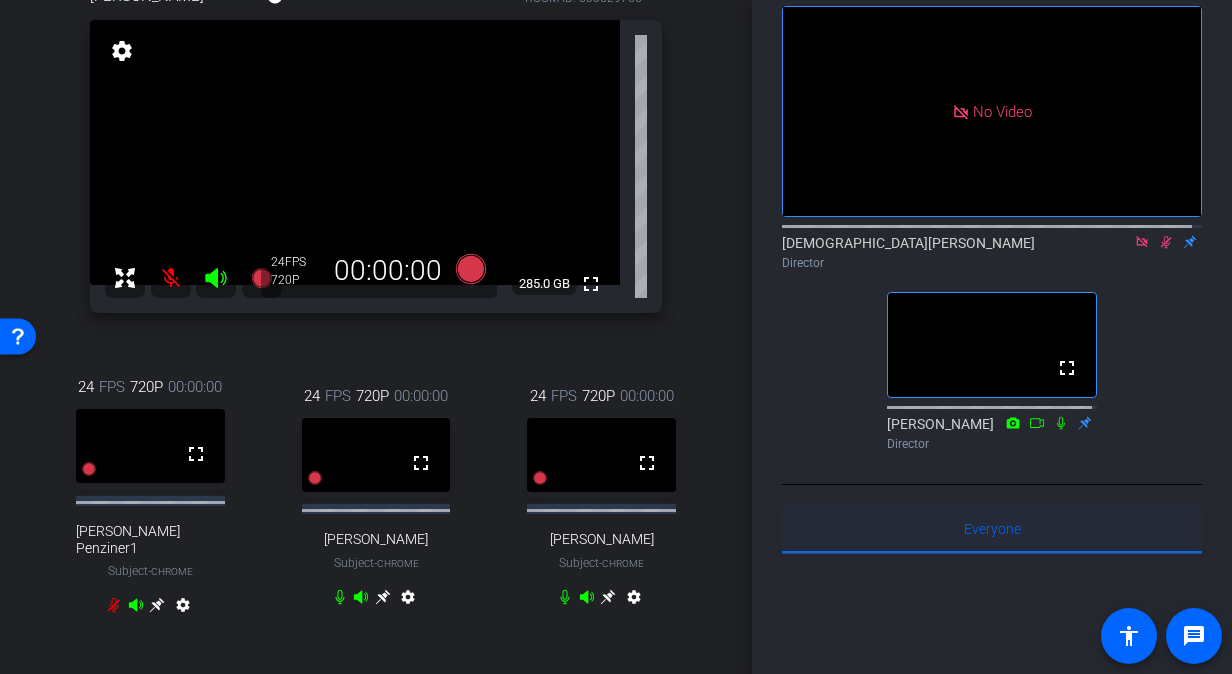 click on "Everyone  0" at bounding box center (992, 529) 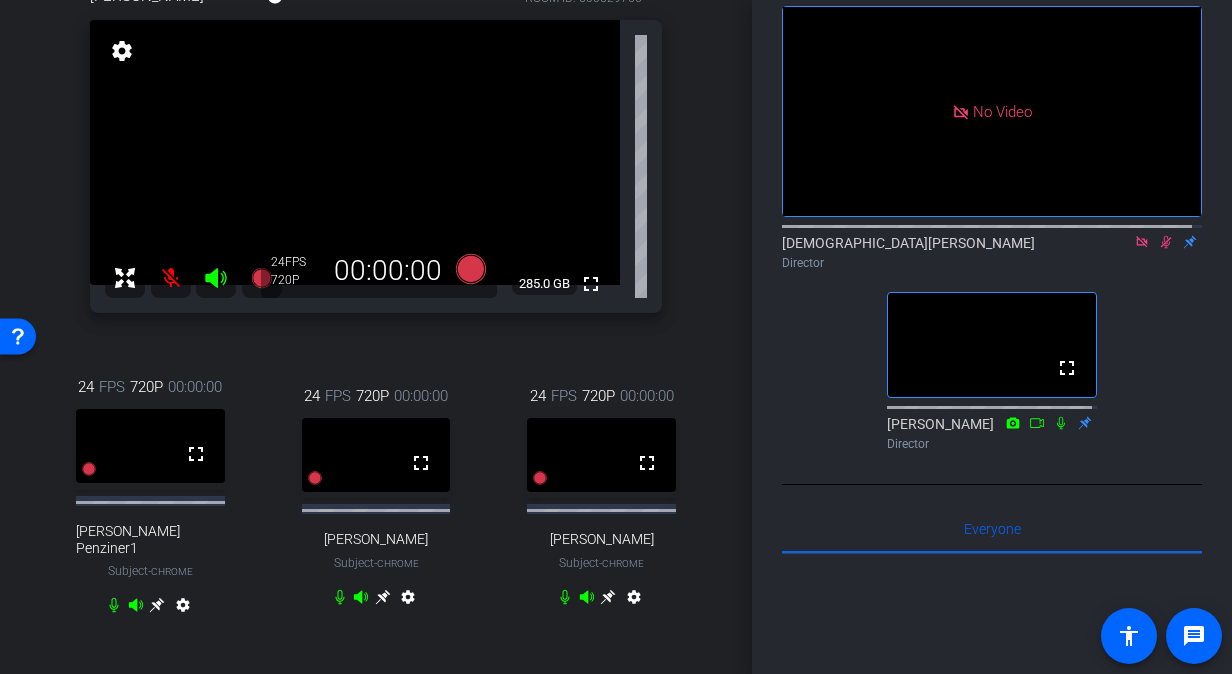 click on "No Video  Christian Ilanos
Director  fullscreen  Shannon Feiszli
Director" 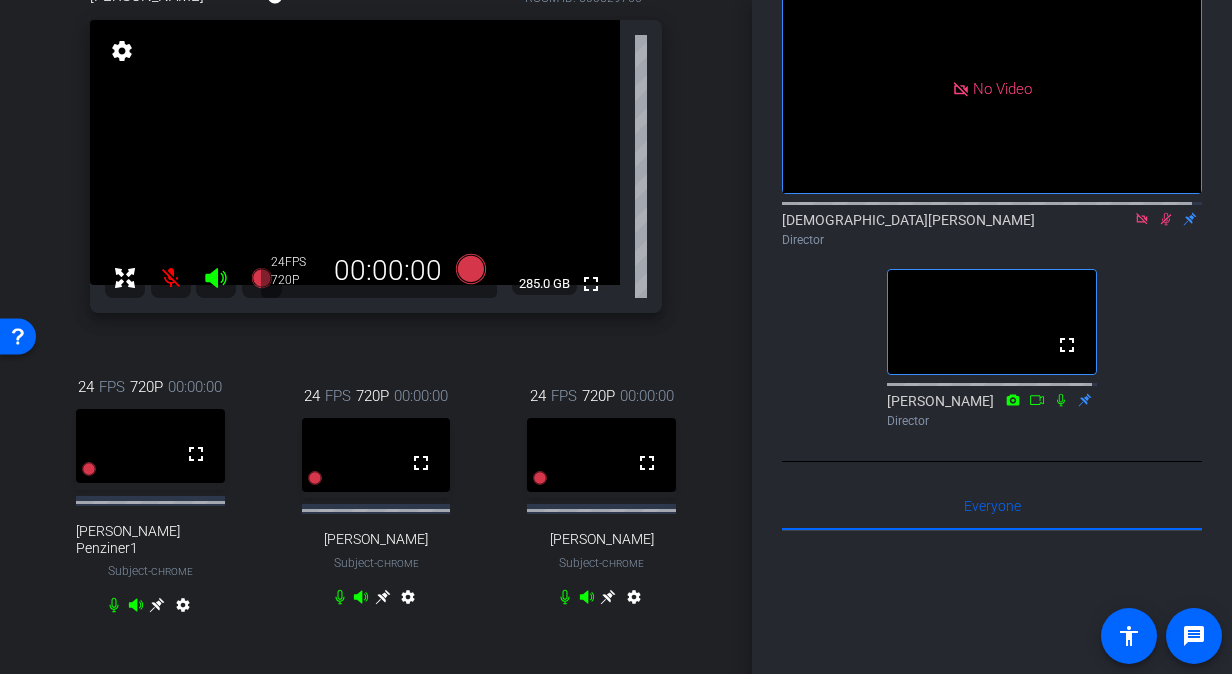 scroll, scrollTop: 124, scrollLeft: 0, axis: vertical 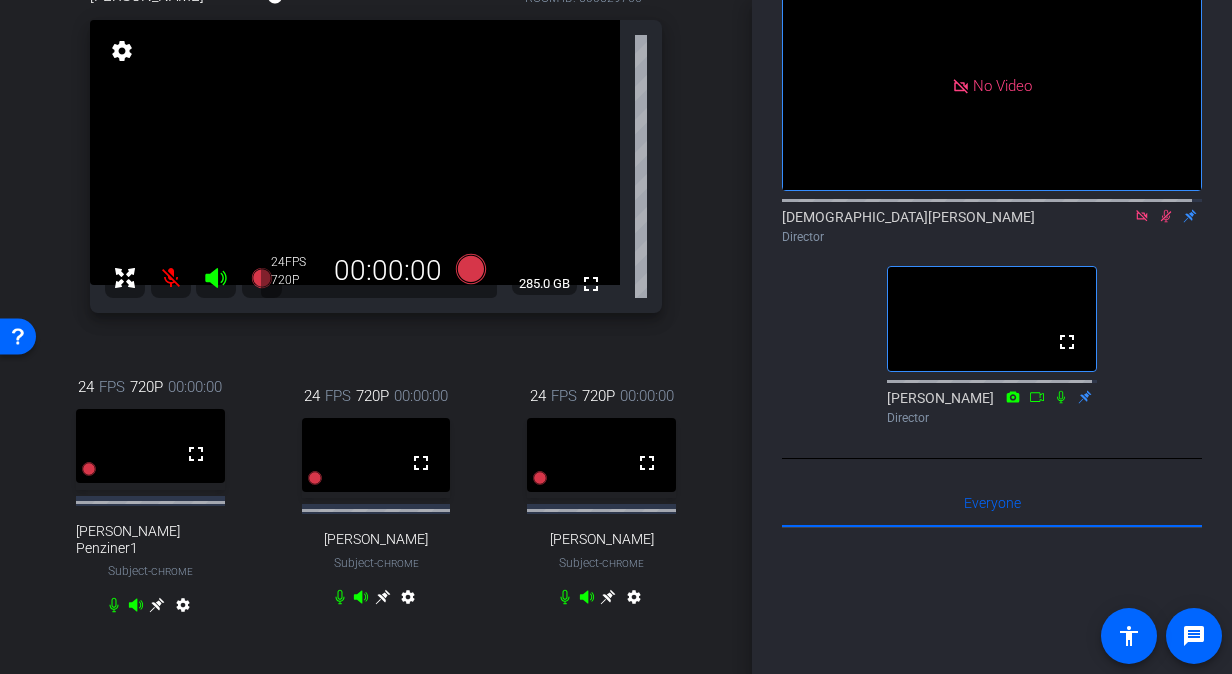 click on "settings" at bounding box center (634, 601) 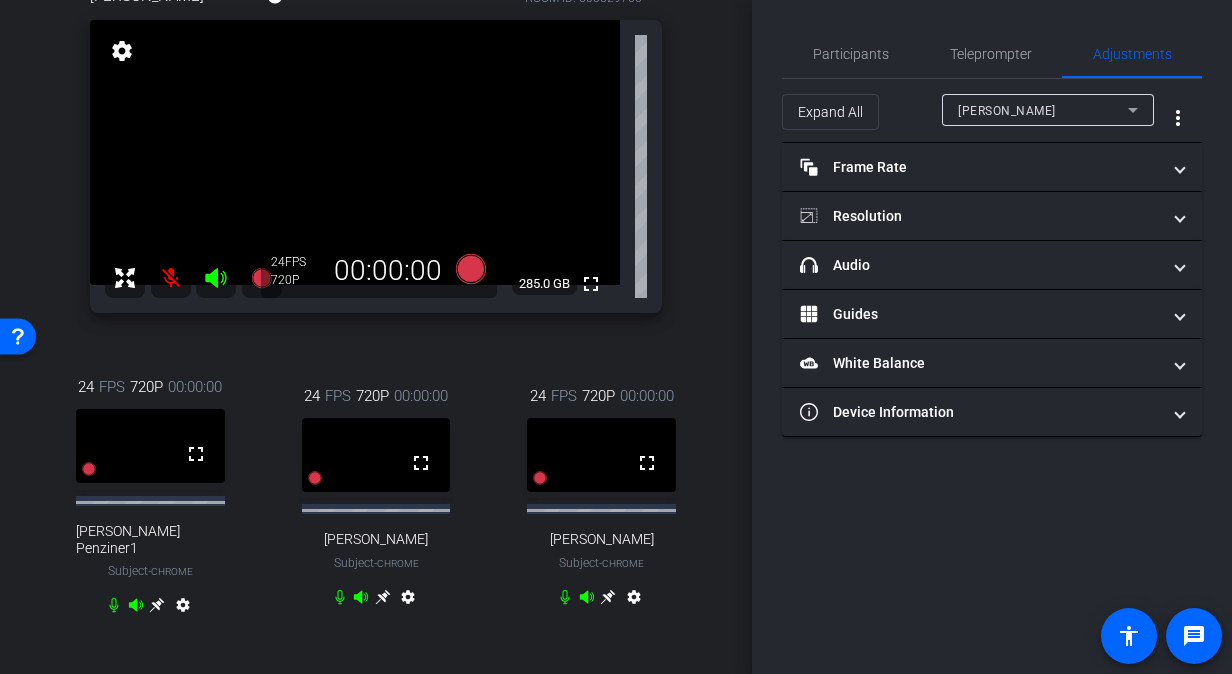 scroll, scrollTop: 0, scrollLeft: 0, axis: both 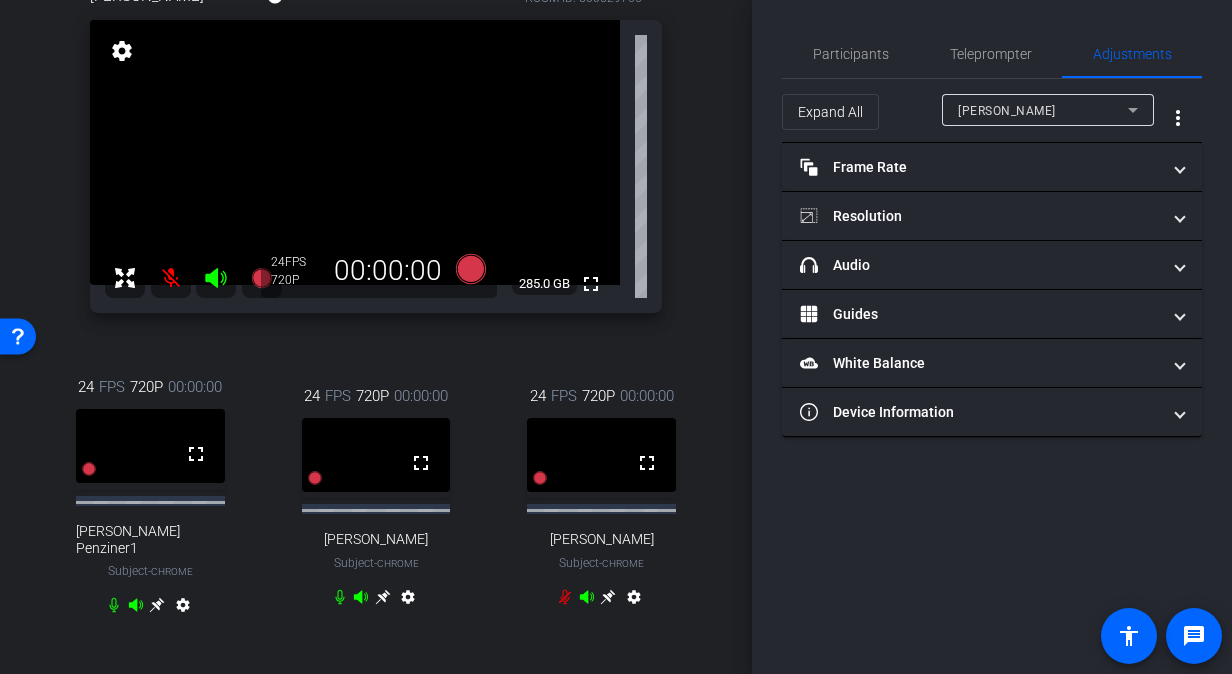click on "arrow_back  REMOTE RECORDING: Strait to the Point video podcast - Julie Boland Segment (2408-62815-CS)   Back to project   Send invite  account_box grid_on settings info
We have updated the app to v2.15.0. Please make sure the mobile user has the newest version.  Platform Status highlight_off  Colleen Tunney-Ryan Chrome info ROOM ID: 500529766 fullscreen settings  285.0 GB
24 FPS  720P   00:00:00
24 FPS 720P  00:00:00  fullscreen
Andrew Penziner1 Subject   -  Chrome" at bounding box center (376, 133) 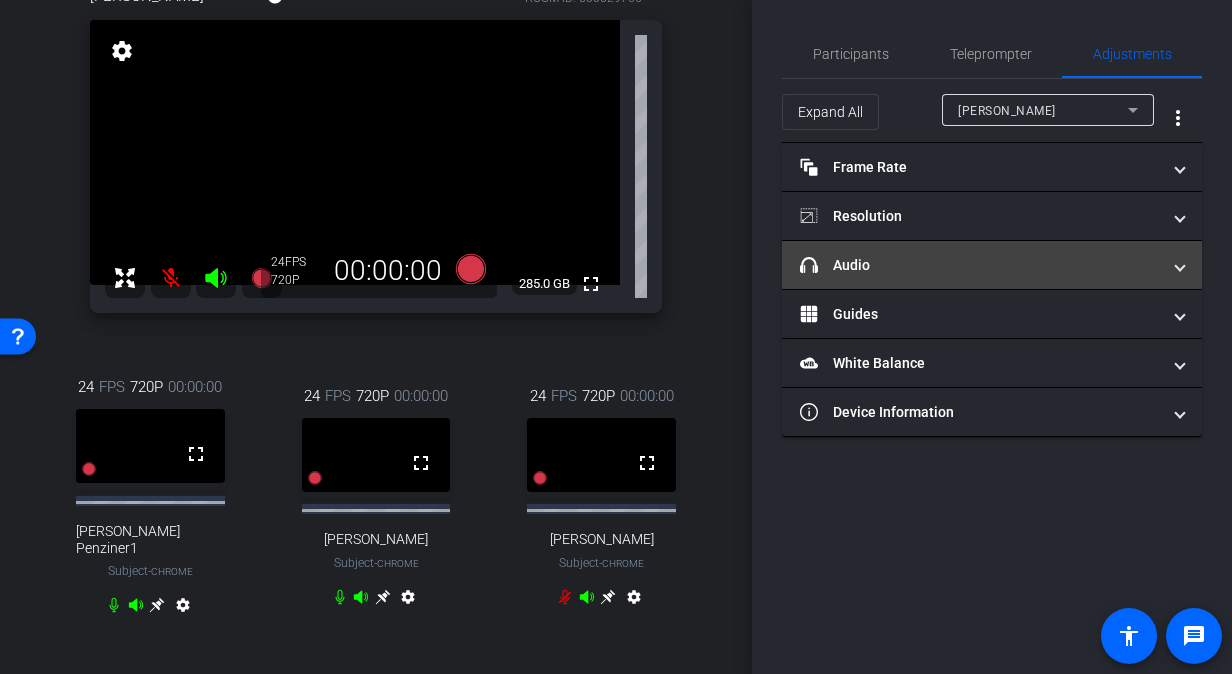 click at bounding box center (1180, 265) 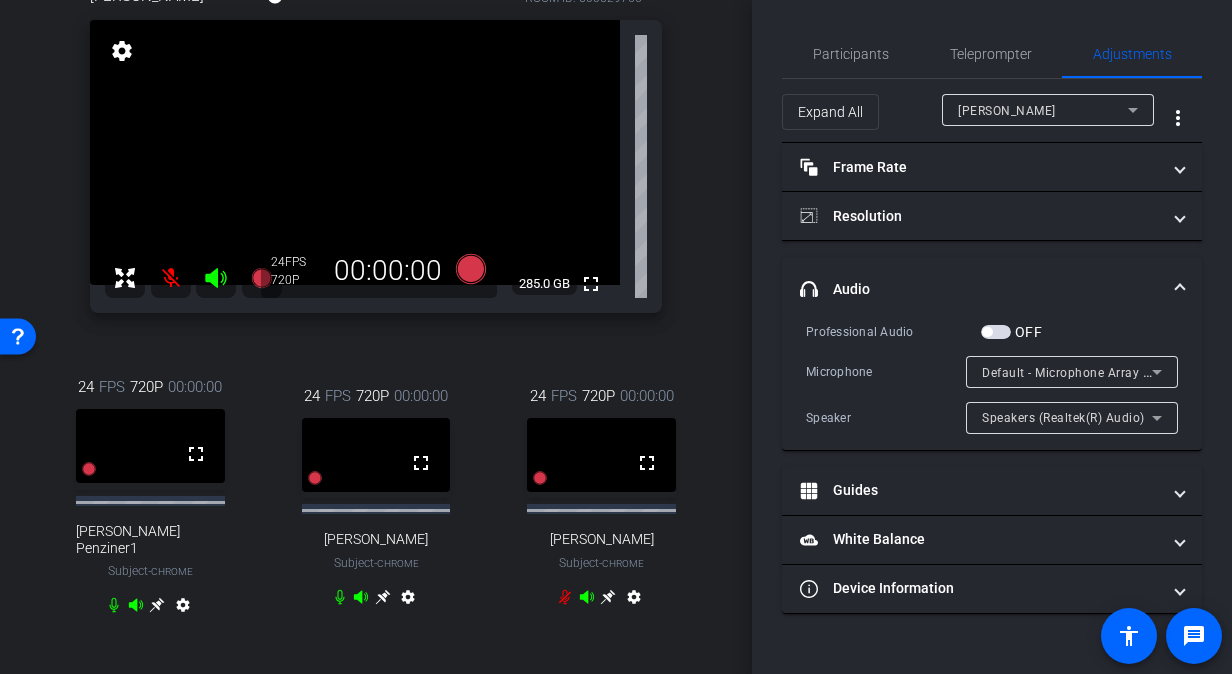 click on "Default - Microphone Array (Intel® Smart Sound Technology for Digital Microphones)" at bounding box center (1230, 372) 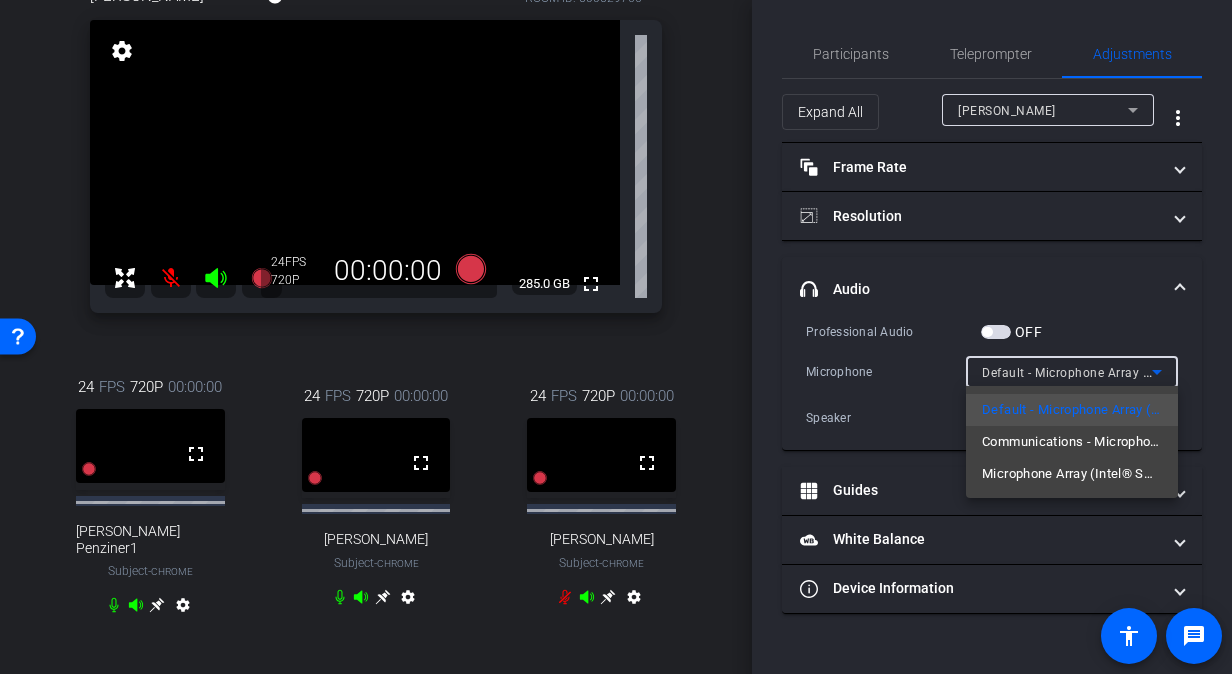 click at bounding box center (616, 337) 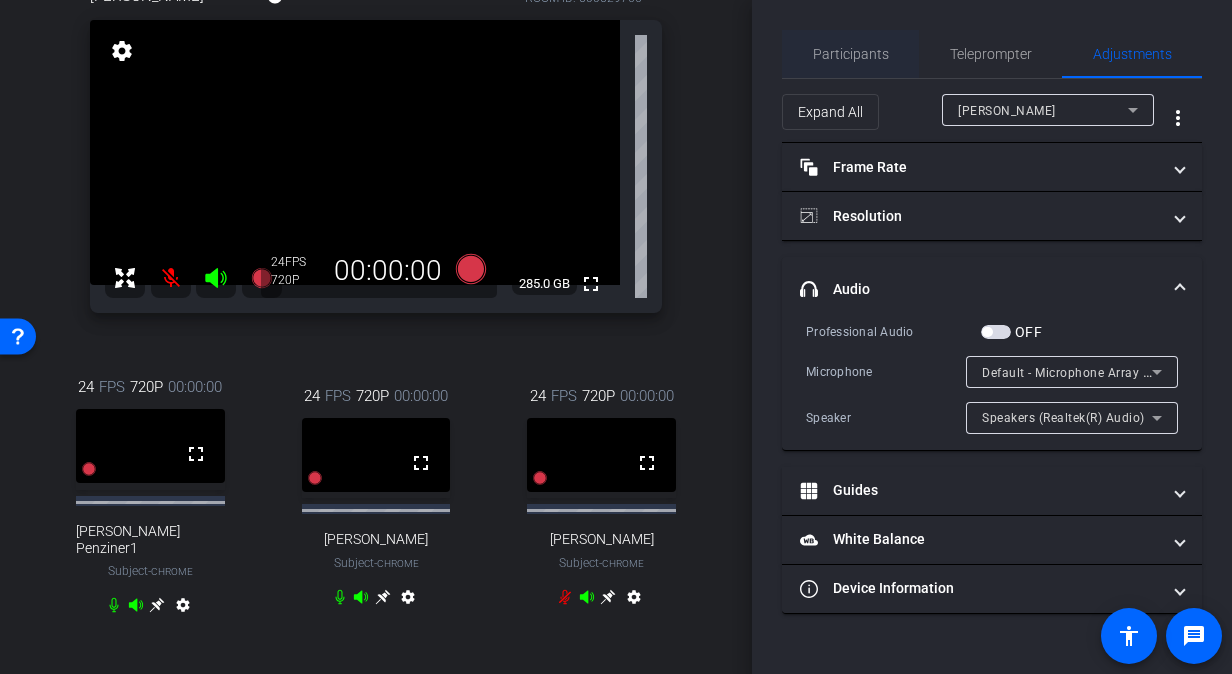 click on "Participants" at bounding box center [851, 54] 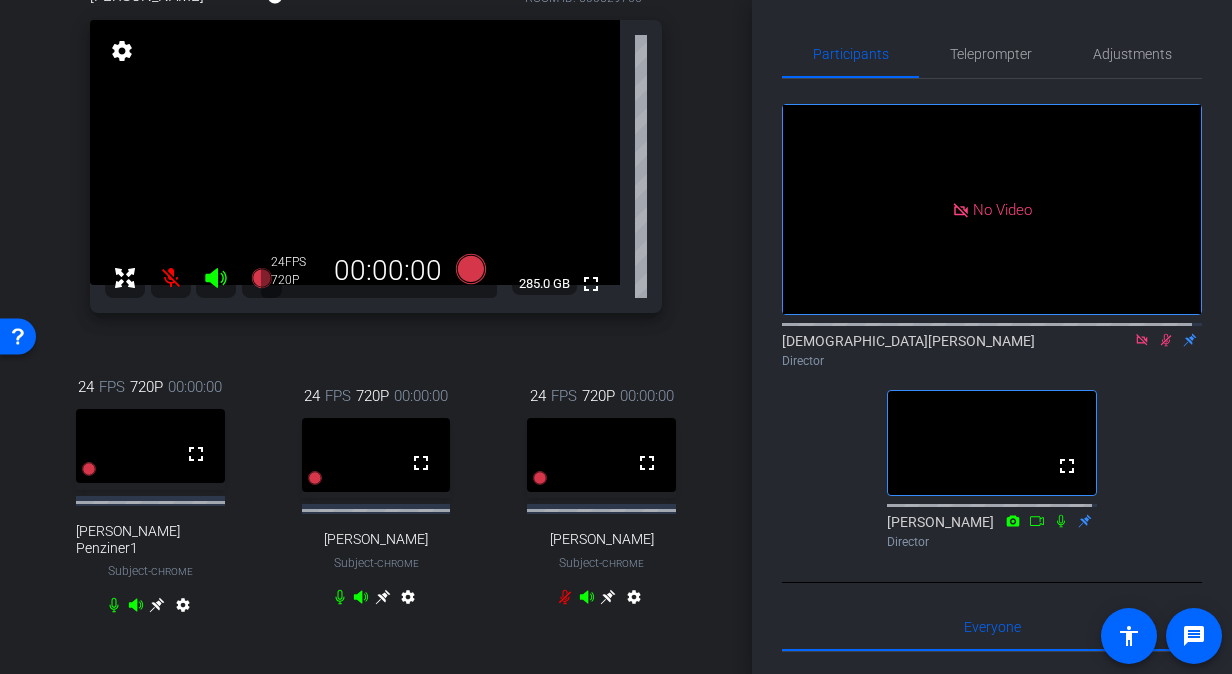 click 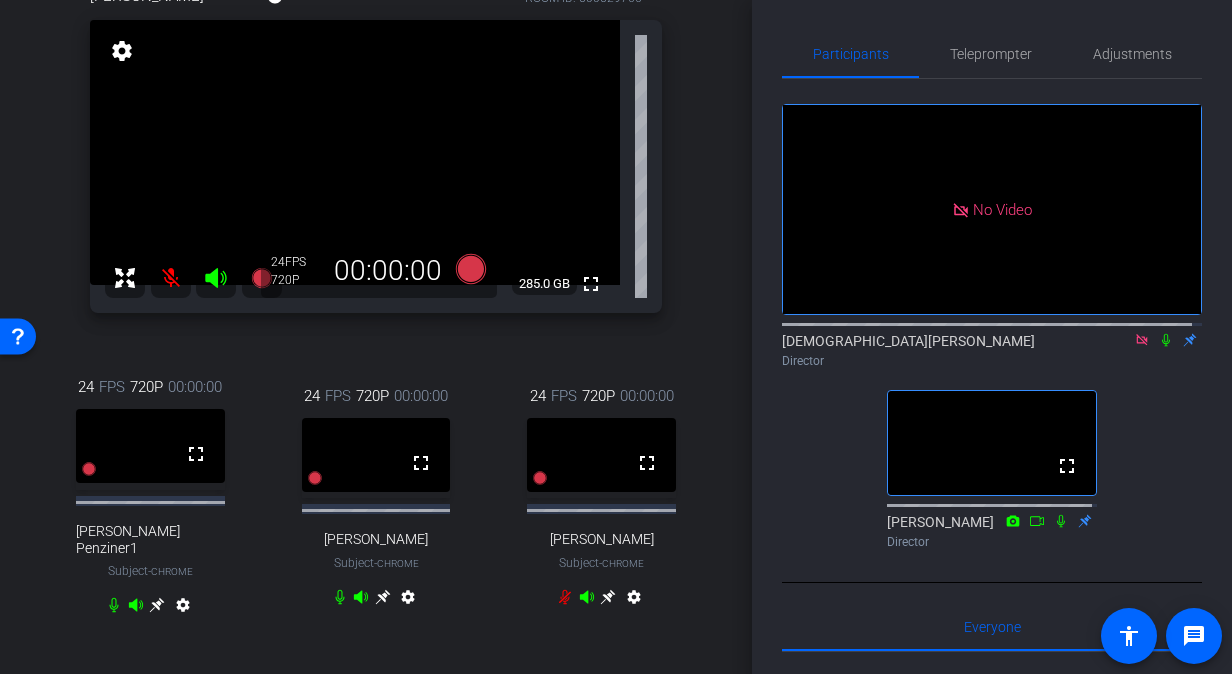 click 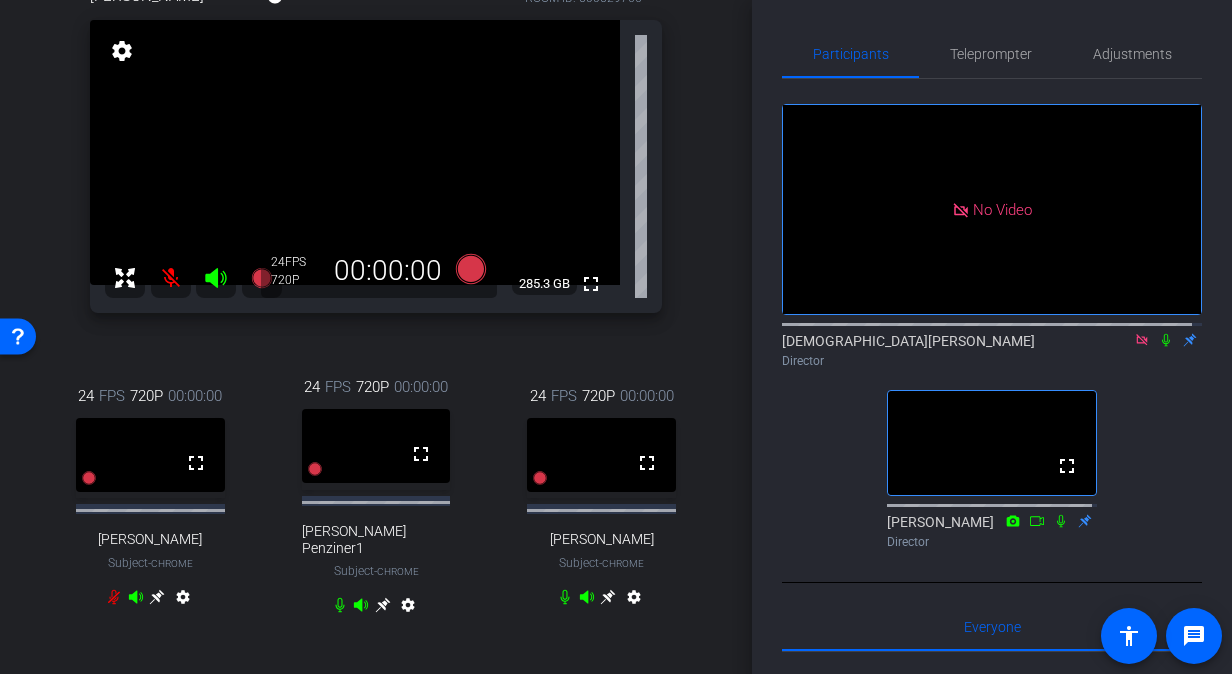 click at bounding box center (171, 278) 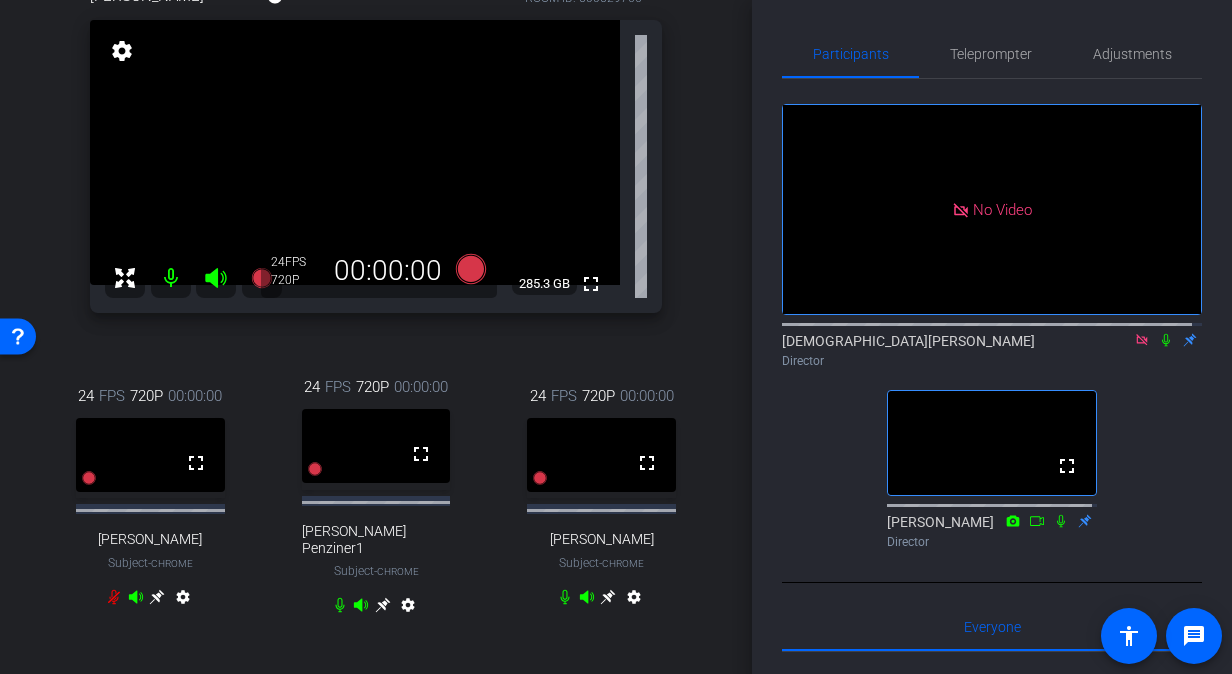 click 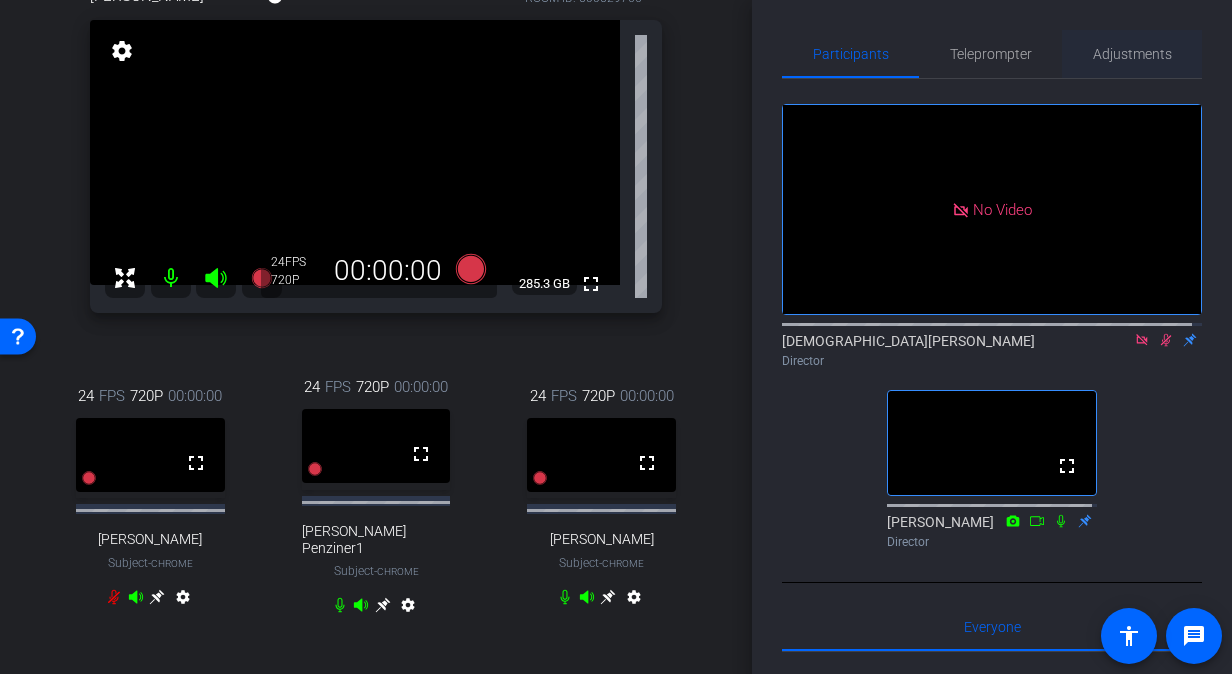 click on "Adjustments" at bounding box center [1132, 54] 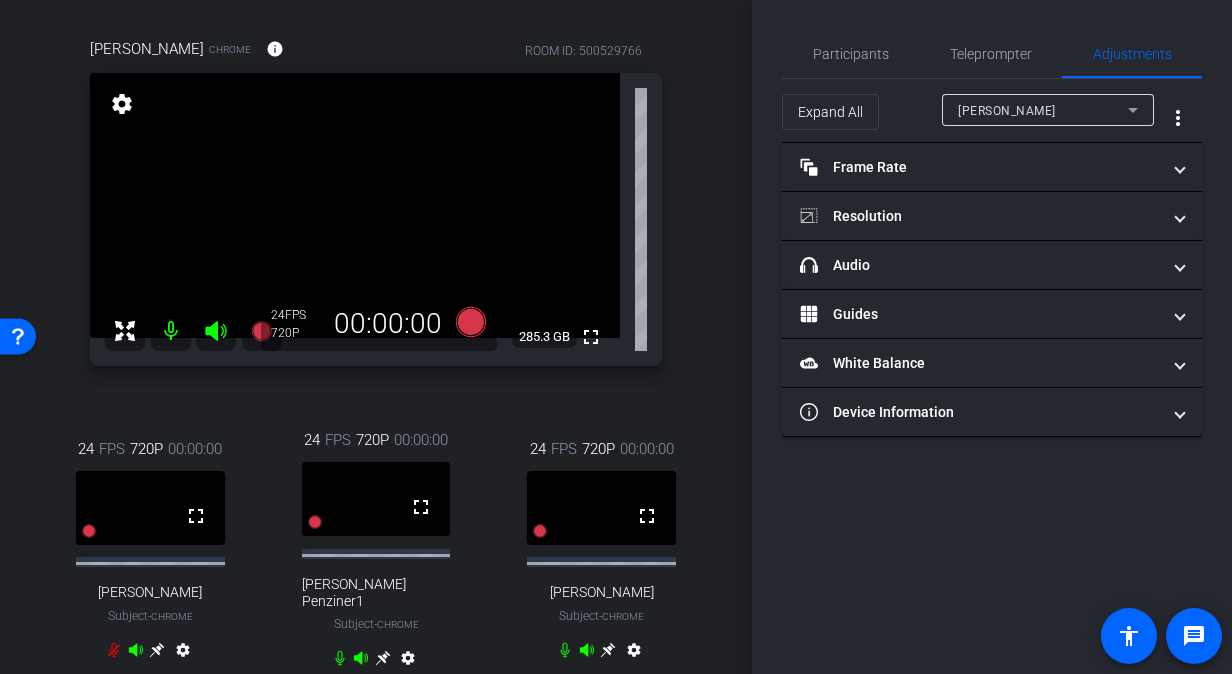 scroll, scrollTop: 147, scrollLeft: 0, axis: vertical 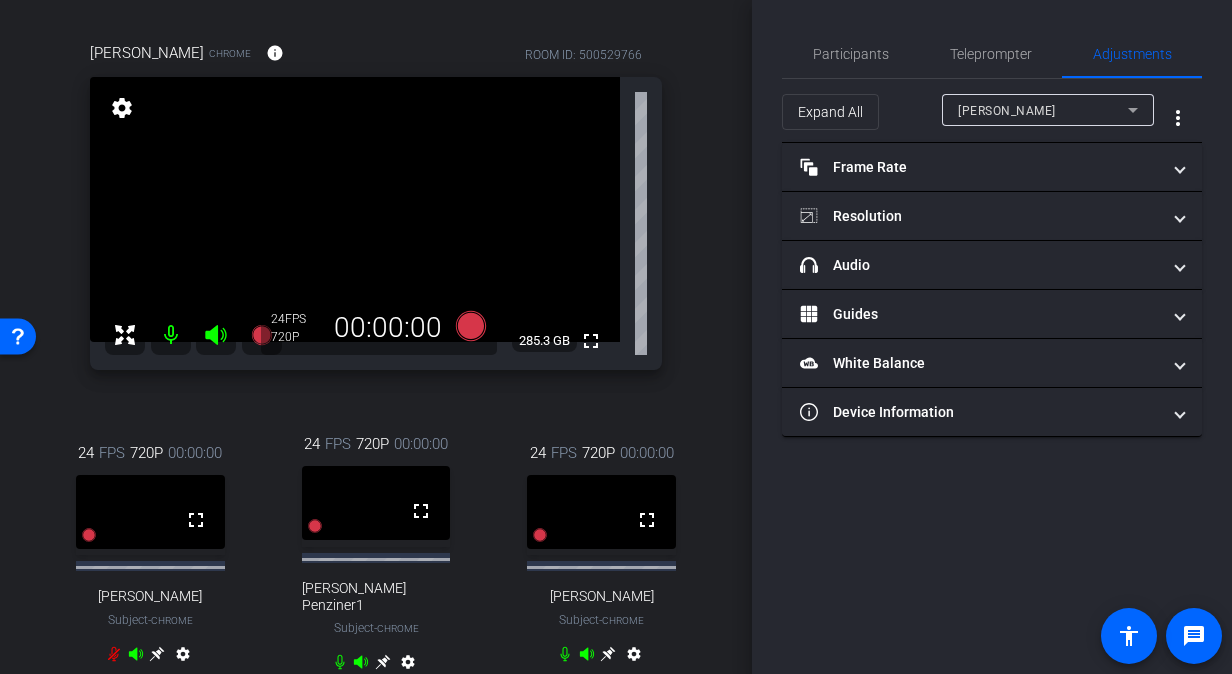 click on "Colleen Tunney-Ryan" at bounding box center [1007, 111] 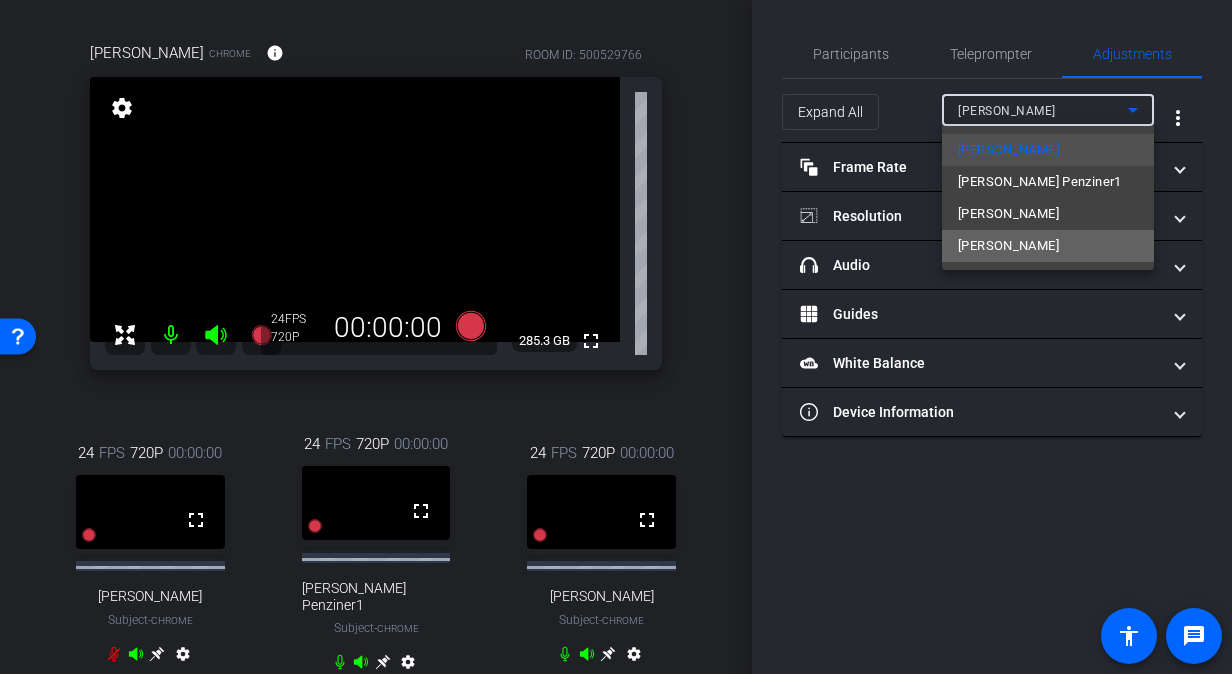 click on "Elizabeth Gagnon" at bounding box center (1008, 246) 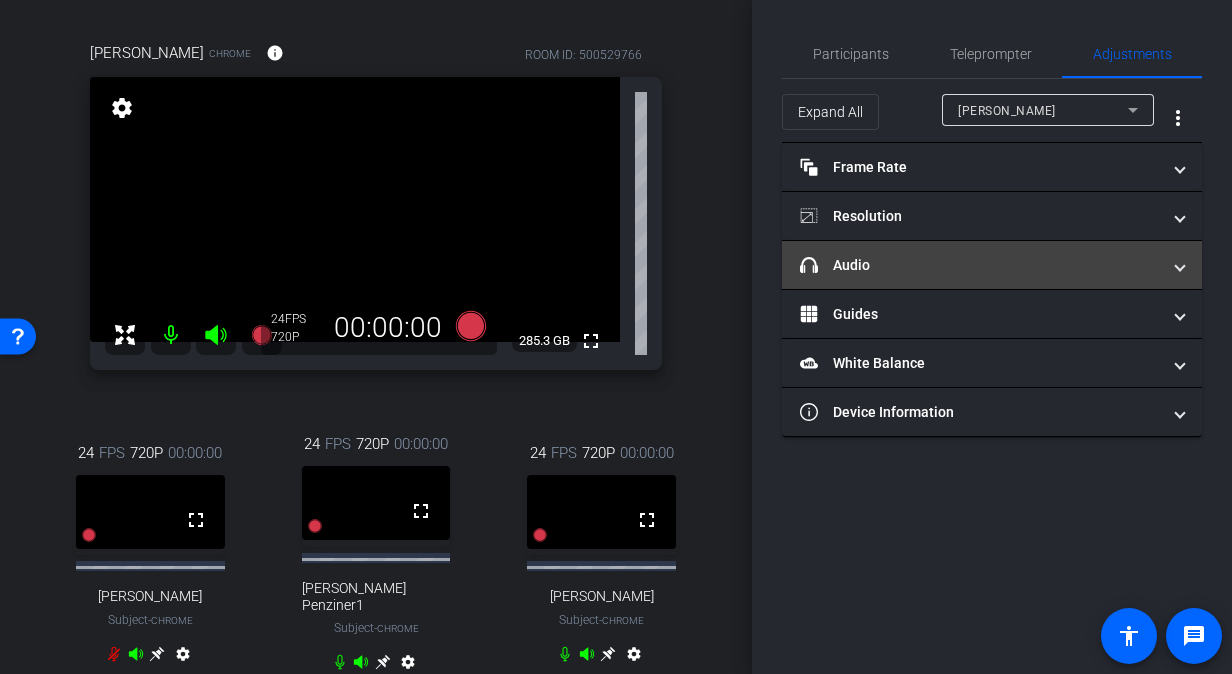 click on "headphone icon
Audio" at bounding box center [988, 265] 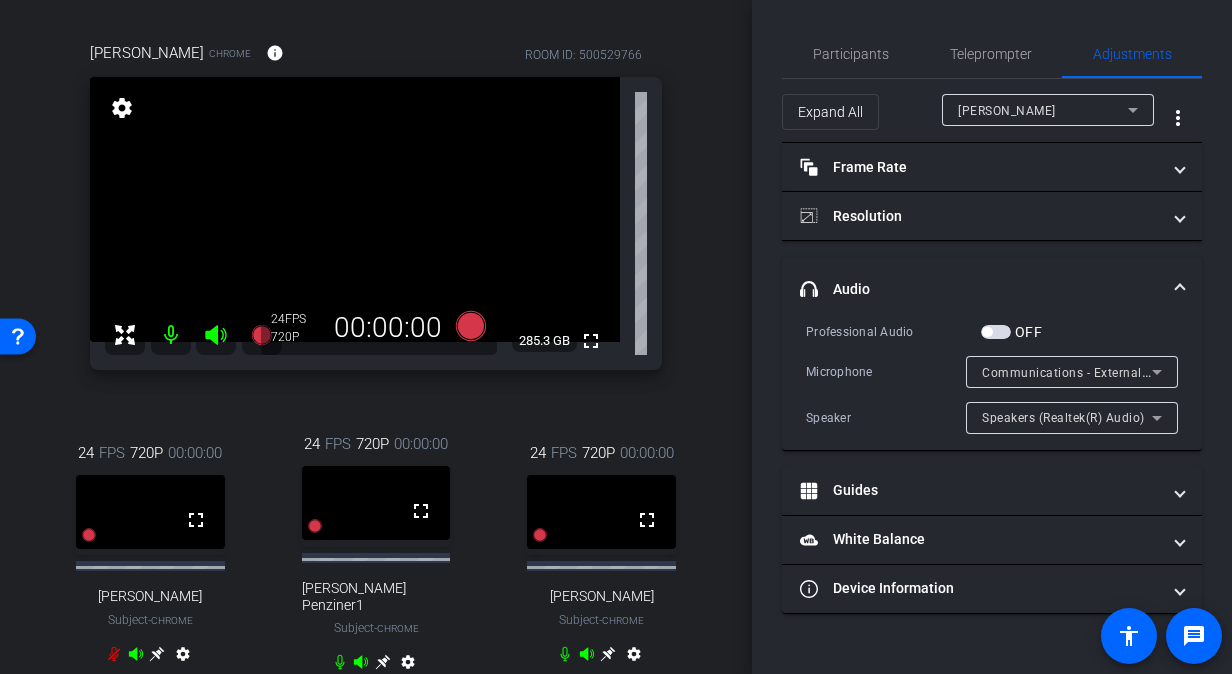click 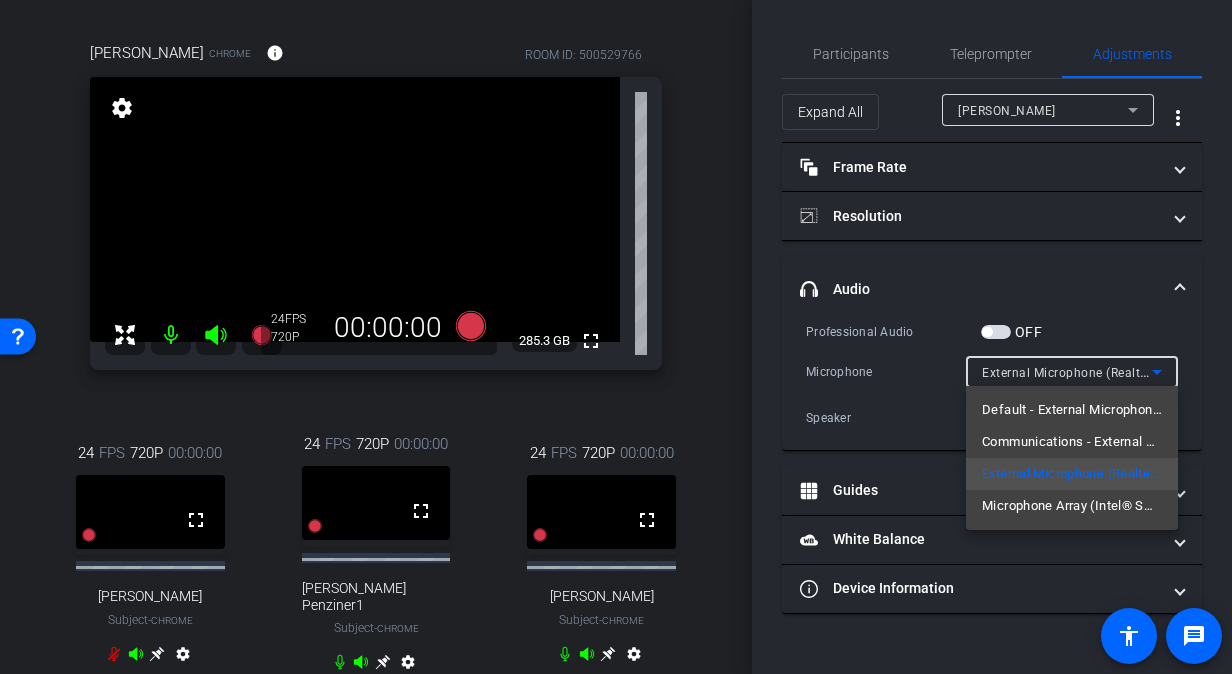 drag, startPoint x: 1082, startPoint y: 476, endPoint x: 918, endPoint y: 421, distance: 172.97688 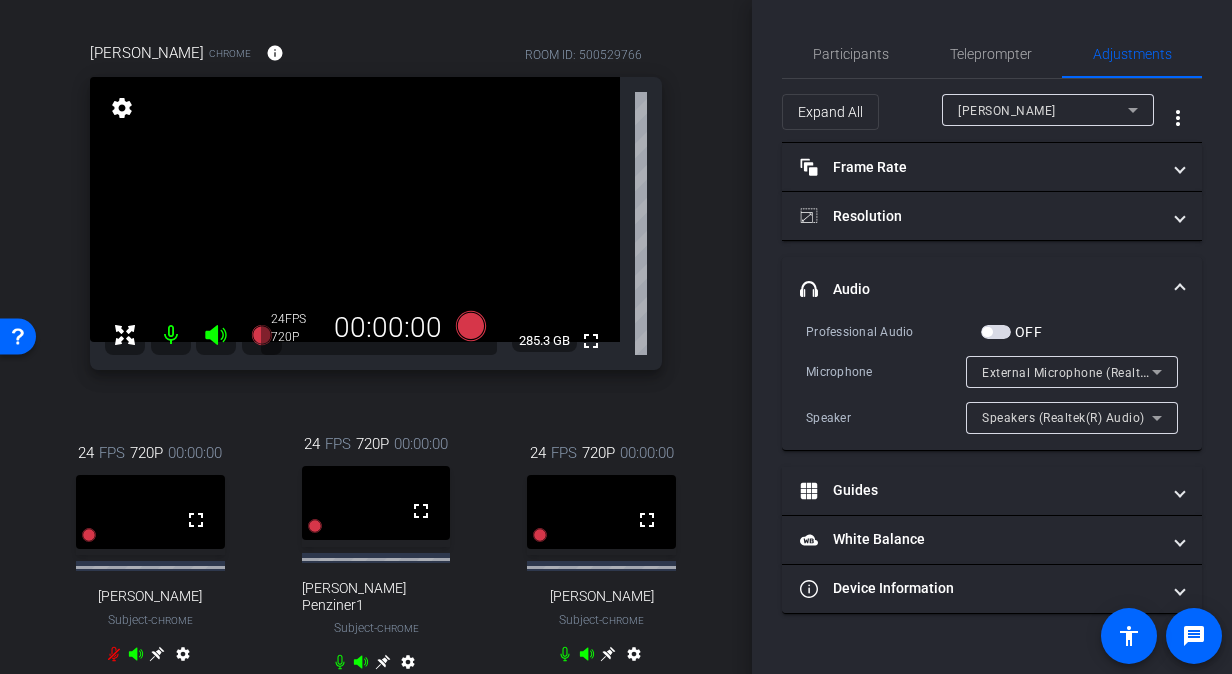 click 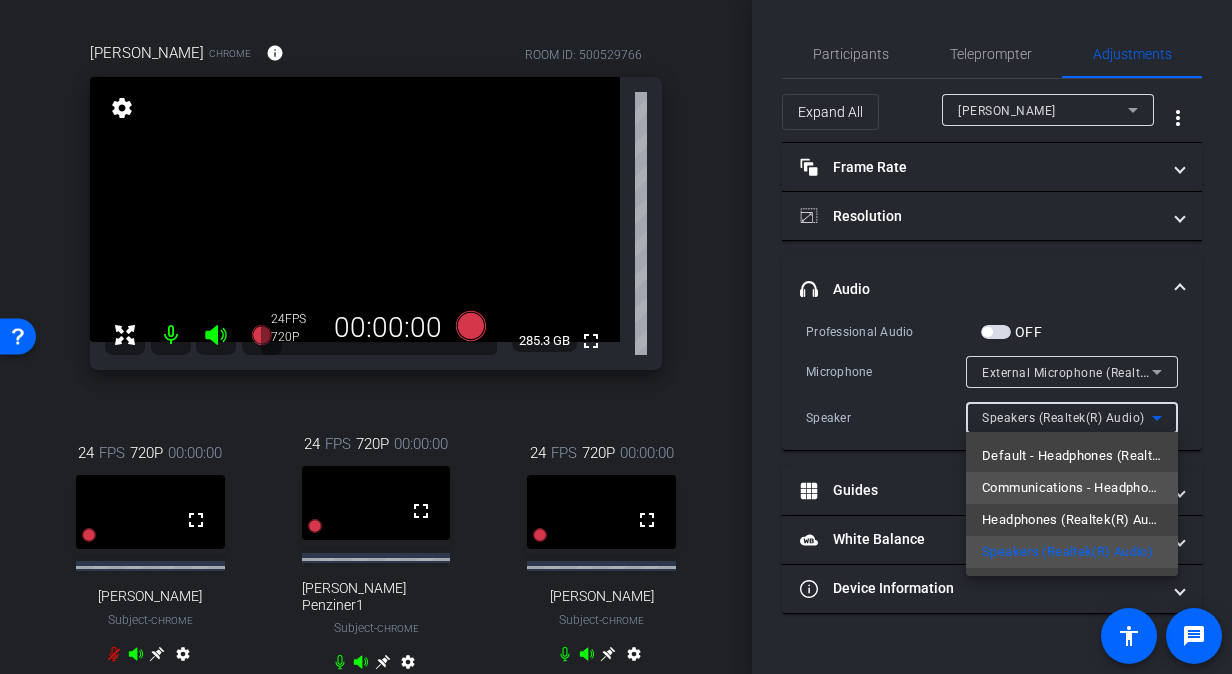 click on "Communications - Headphones (Realtek(R) Audio)" at bounding box center [1072, 488] 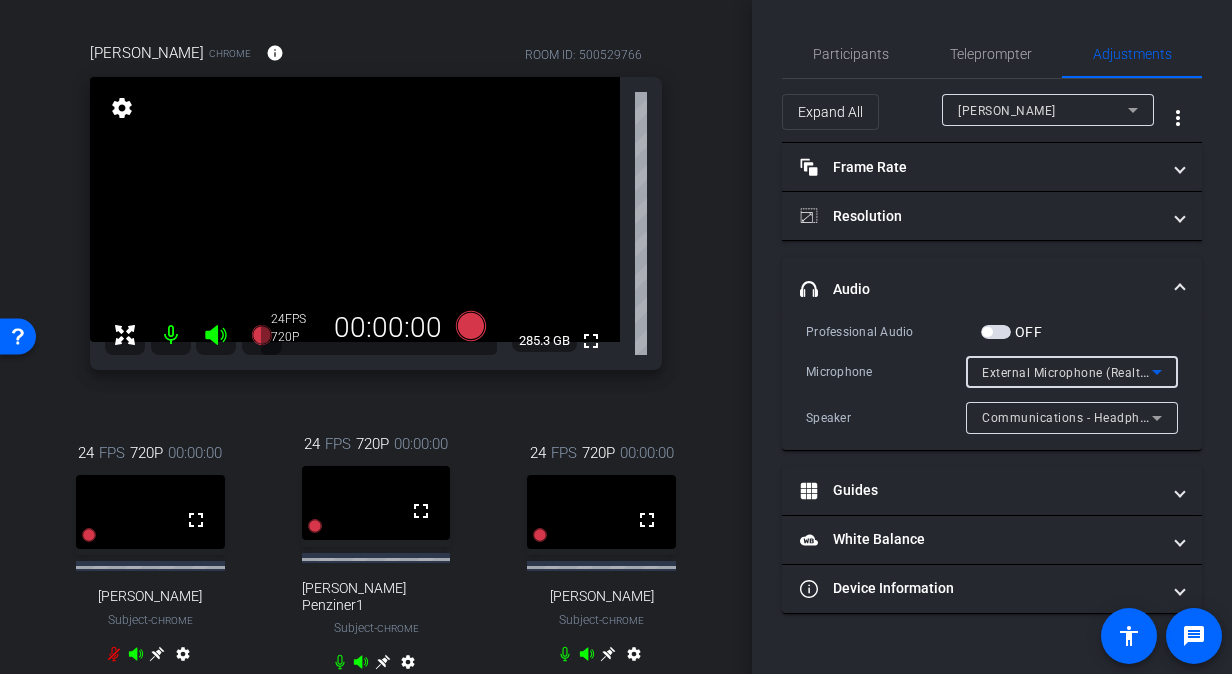 click 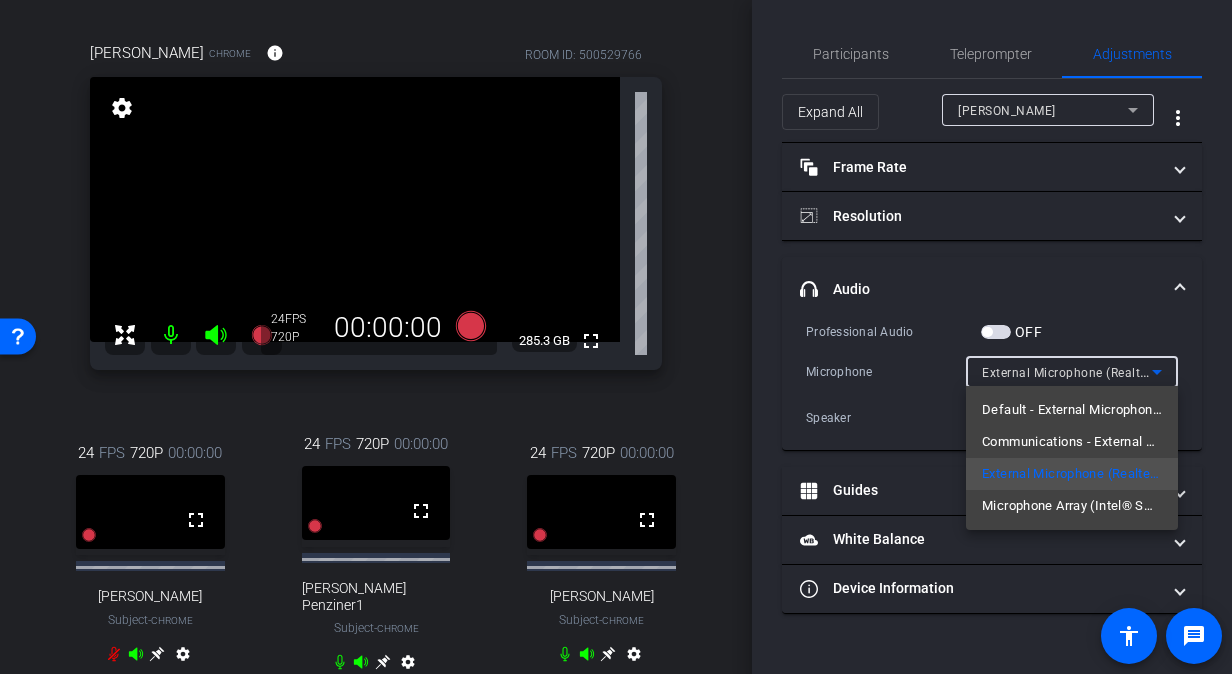 click at bounding box center [616, 337] 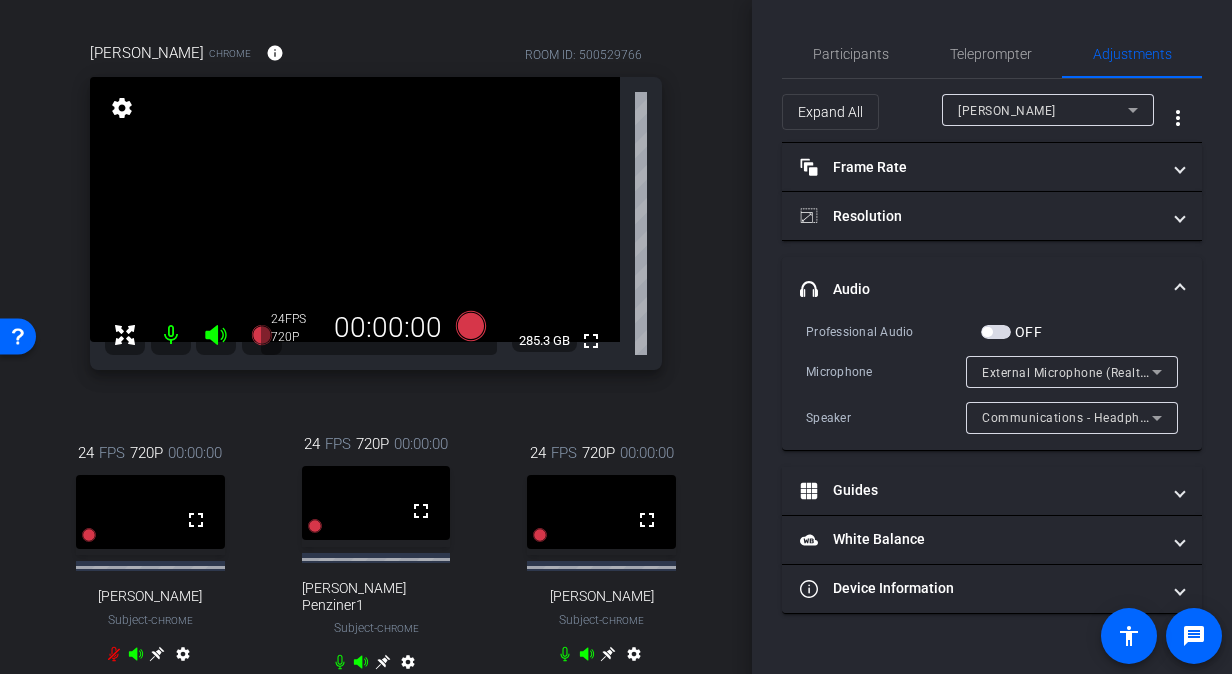 click at bounding box center (171, 335) 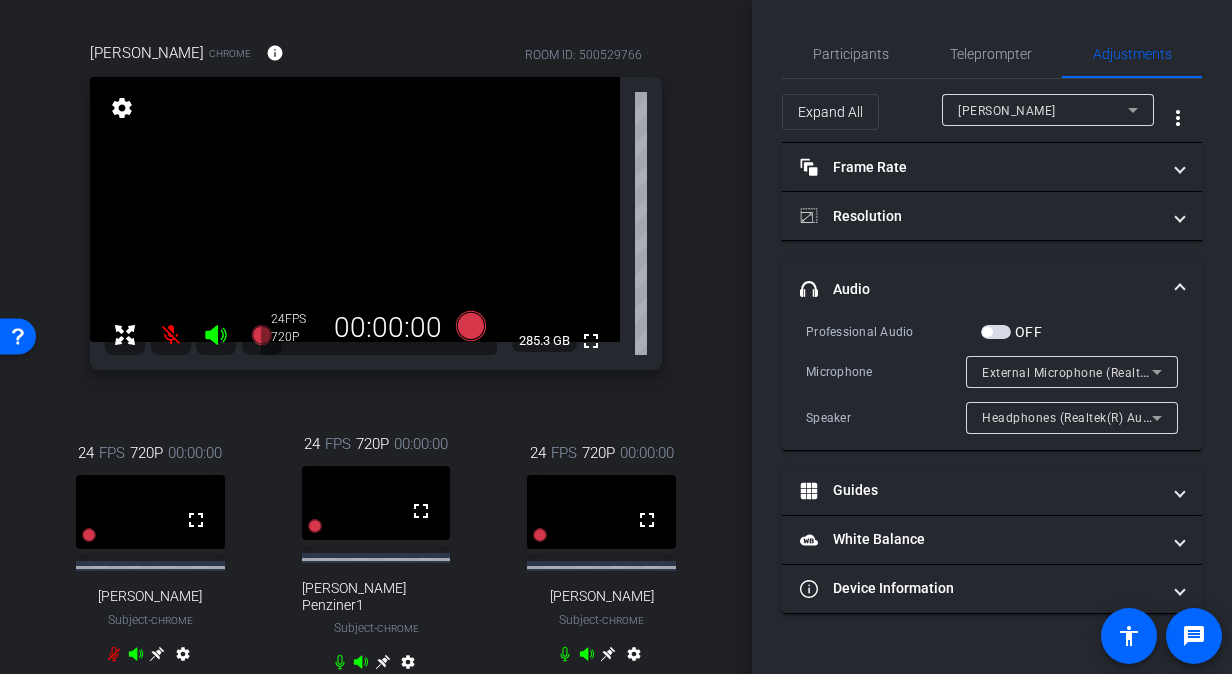 click at bounding box center [171, 335] 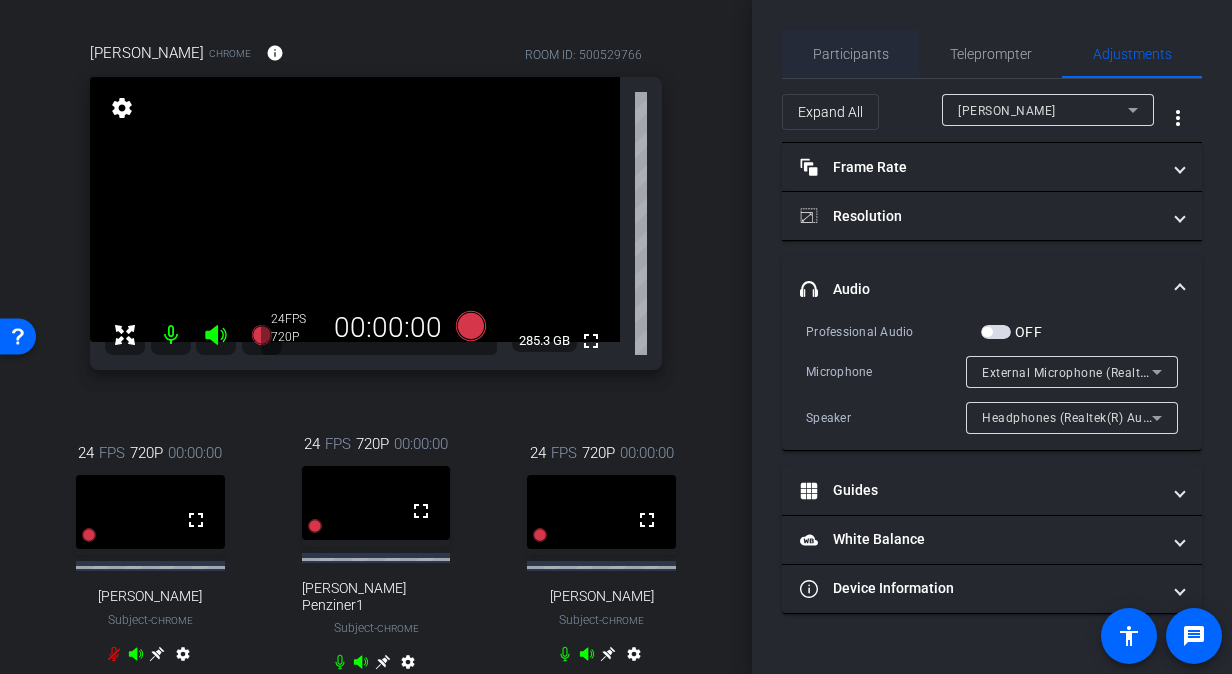 click on "Participants" at bounding box center (851, 54) 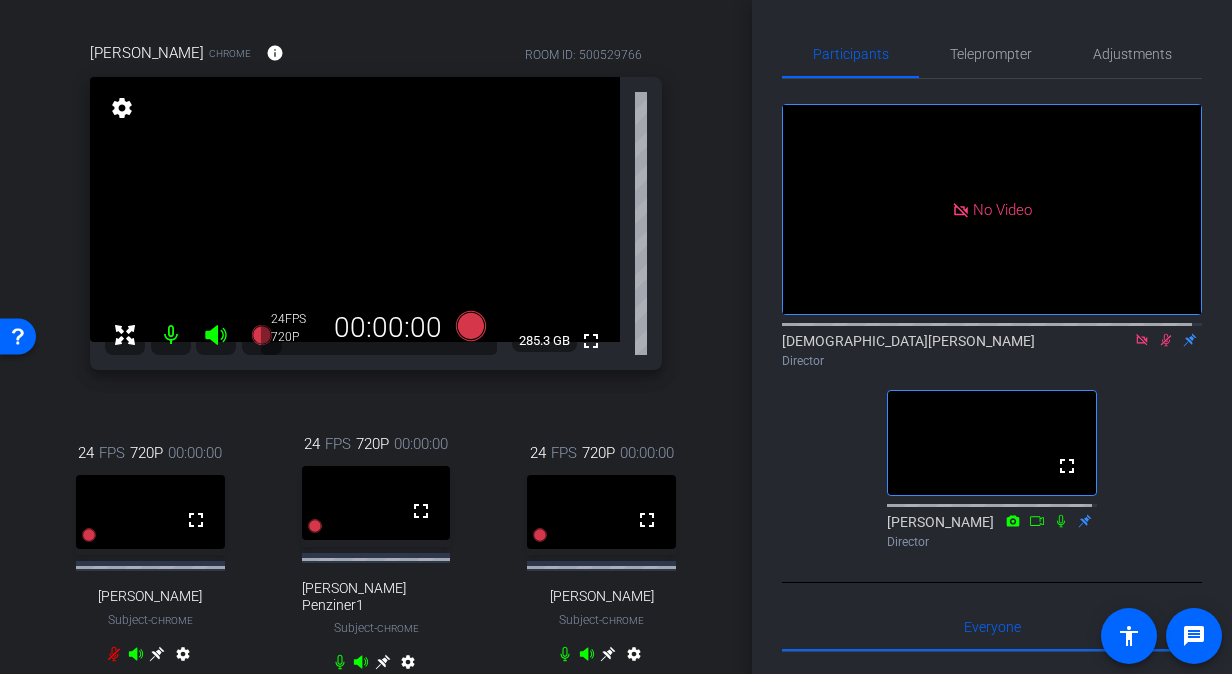 click 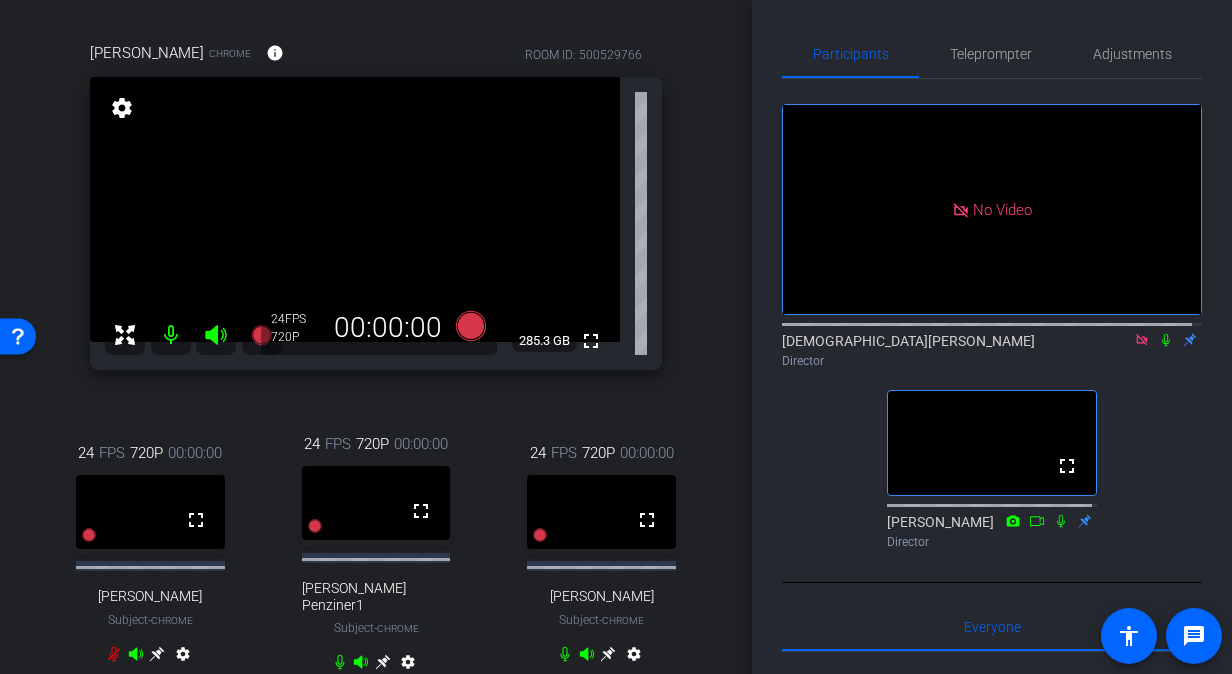 click 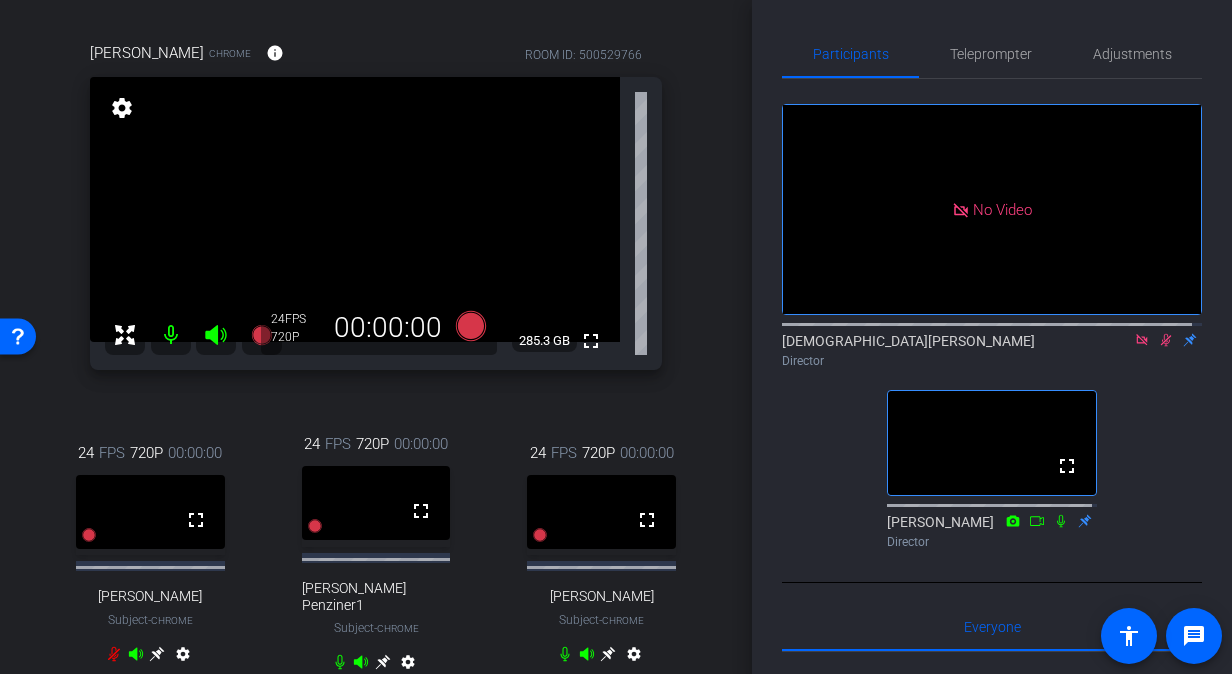 click 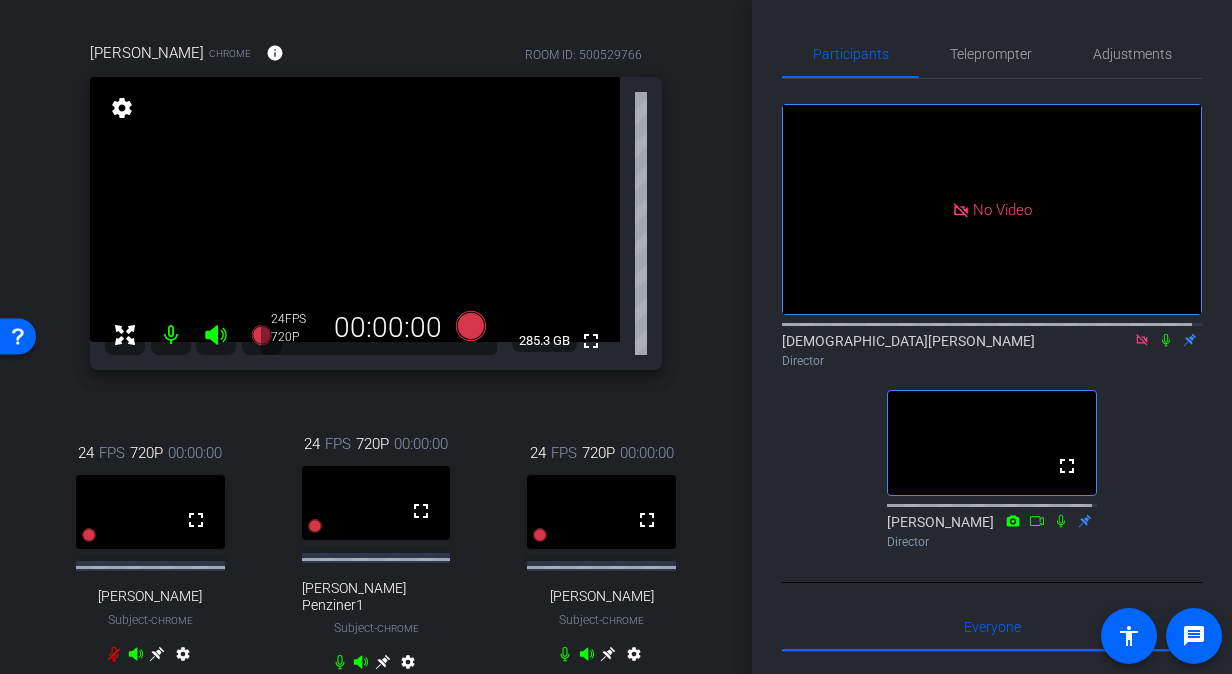 click 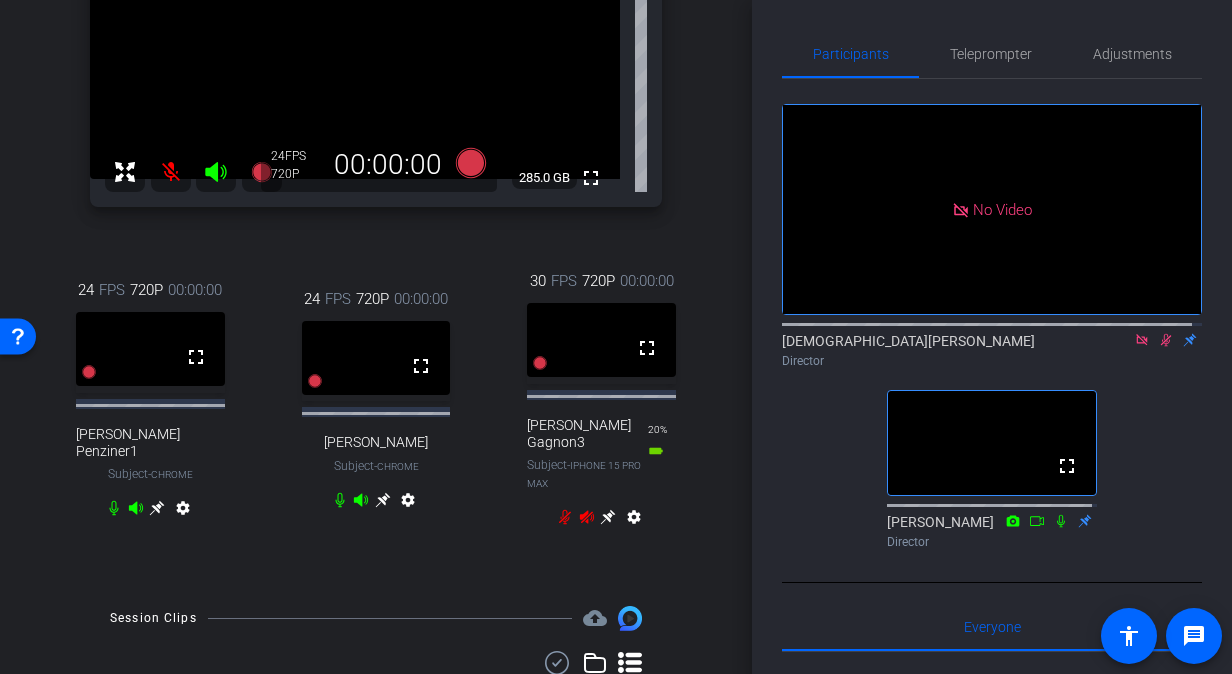 scroll, scrollTop: 327, scrollLeft: 0, axis: vertical 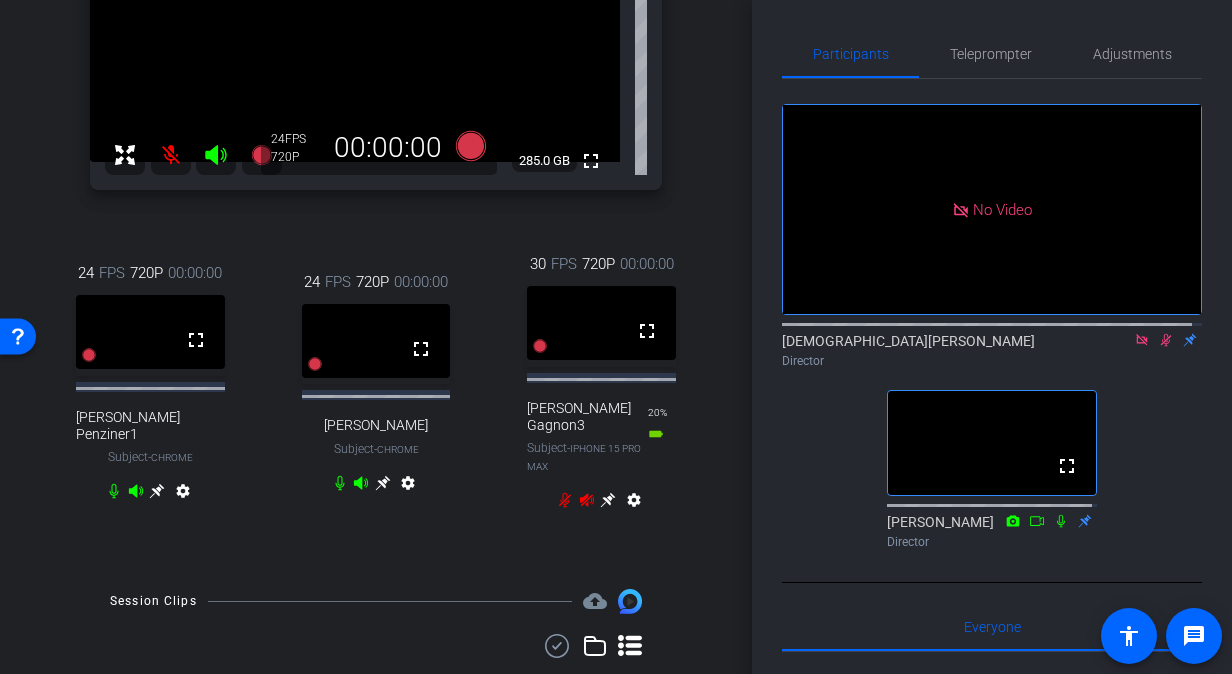 drag, startPoint x: 1162, startPoint y: 340, endPoint x: 1187, endPoint y: 395, distance: 60.41523 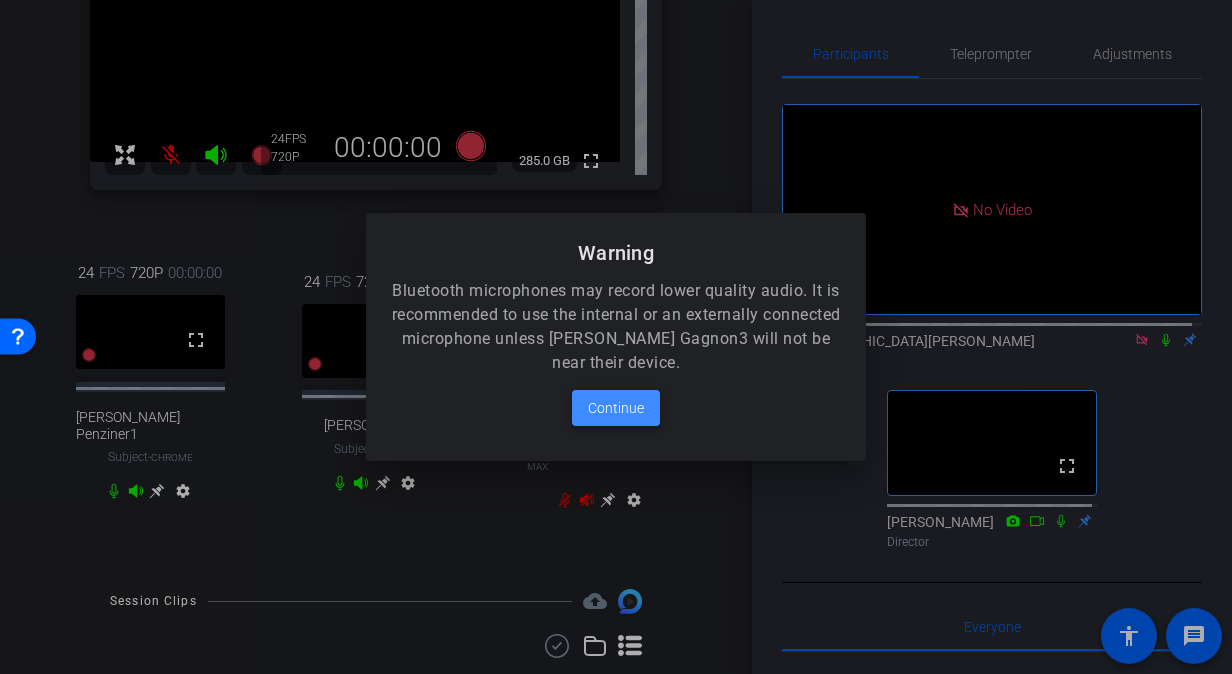 click on "Continue" at bounding box center [616, 408] 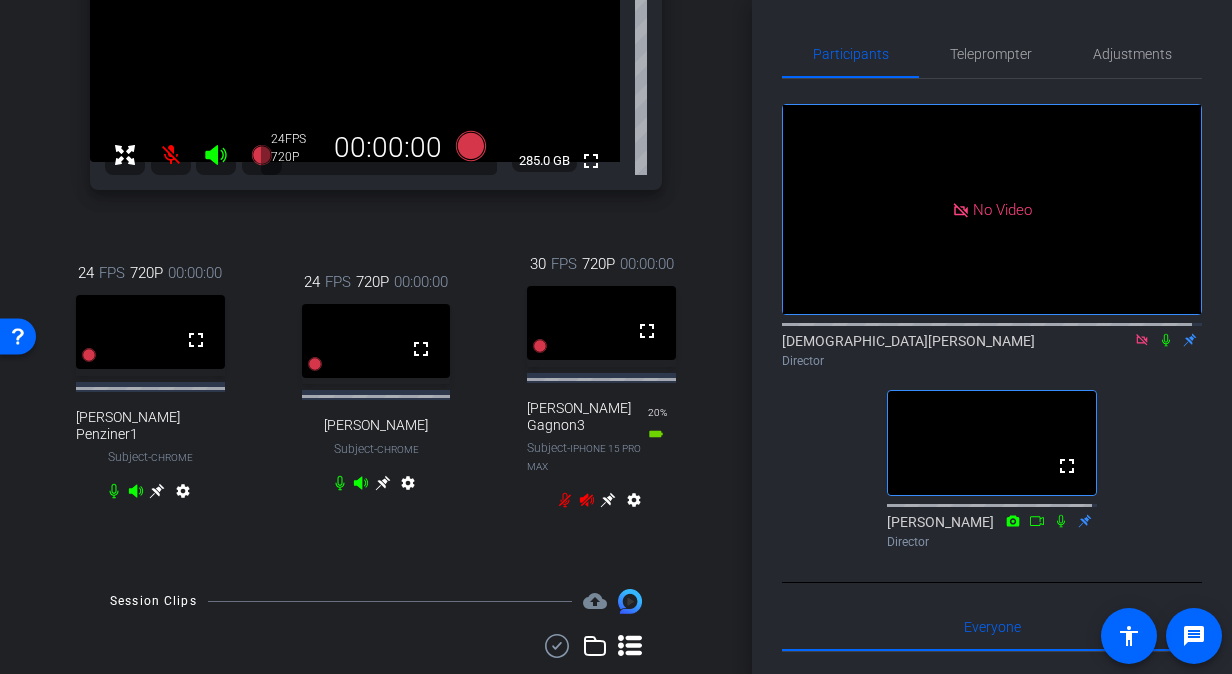 click 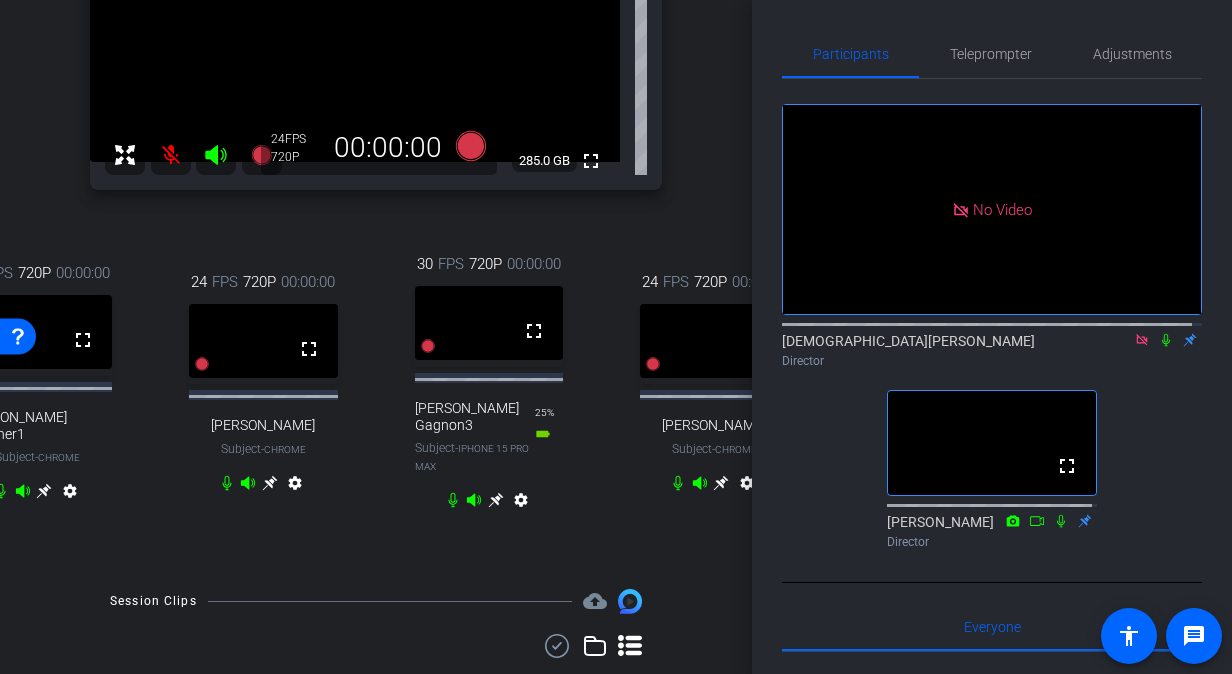 drag, startPoint x: 518, startPoint y: 663, endPoint x: 549, endPoint y: 659, distance: 31.257 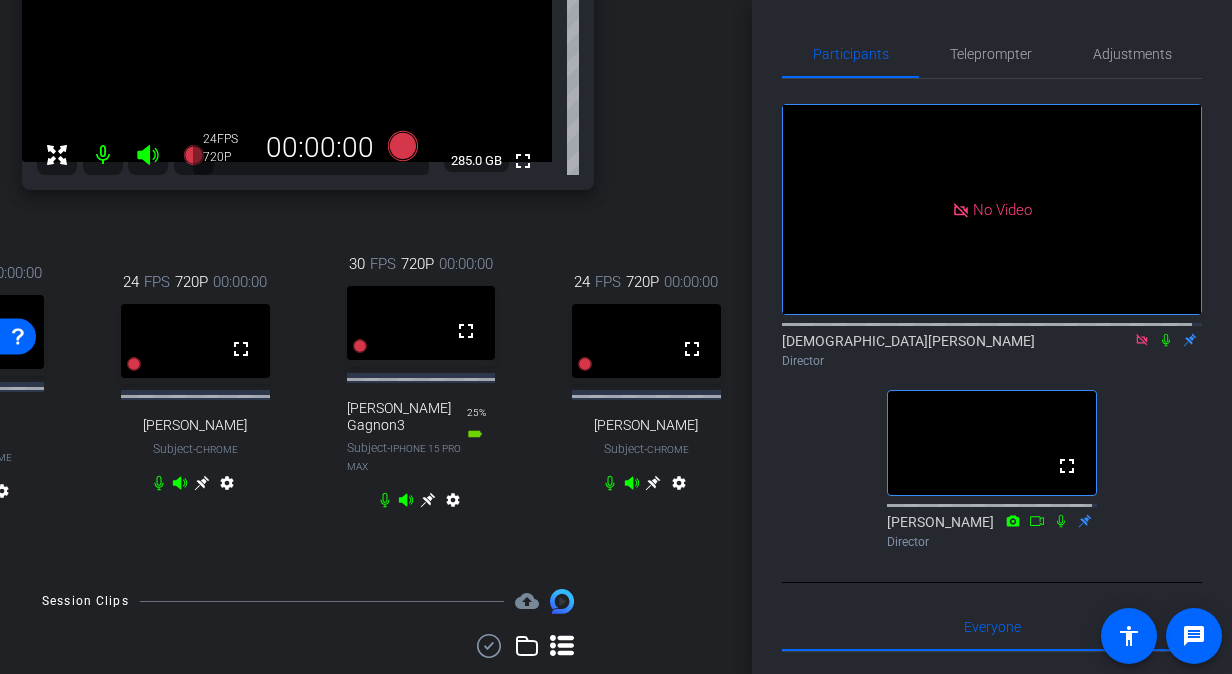 scroll, scrollTop: 327, scrollLeft: 74, axis: both 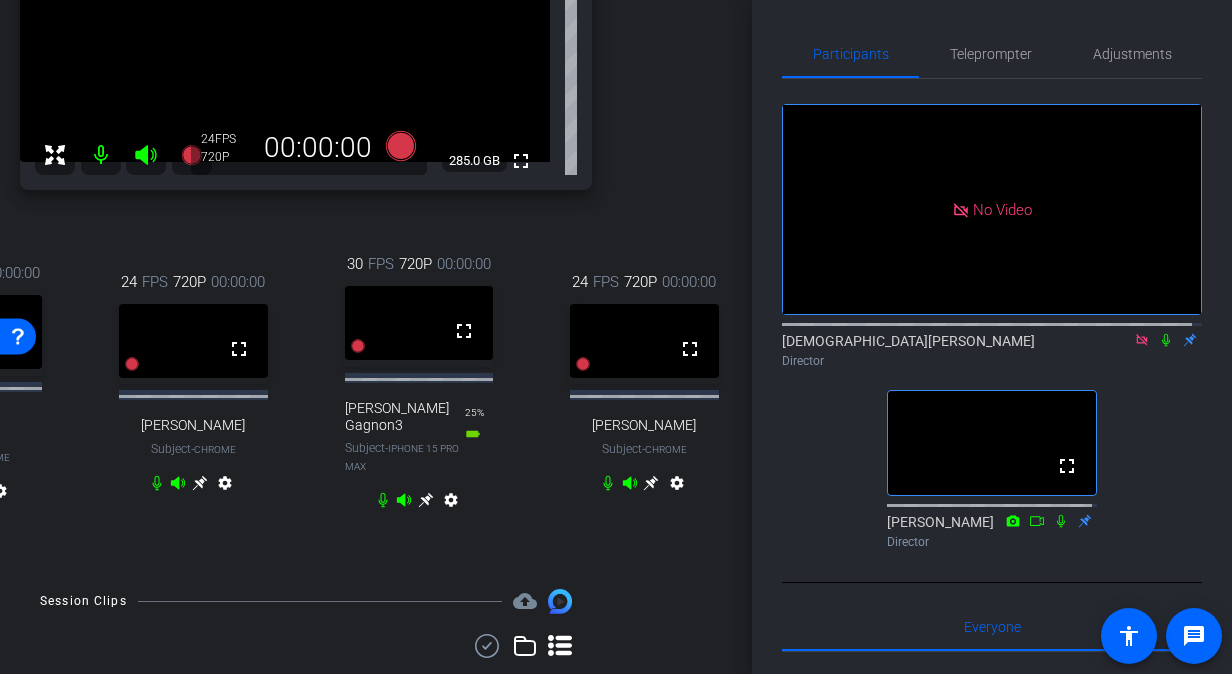 click 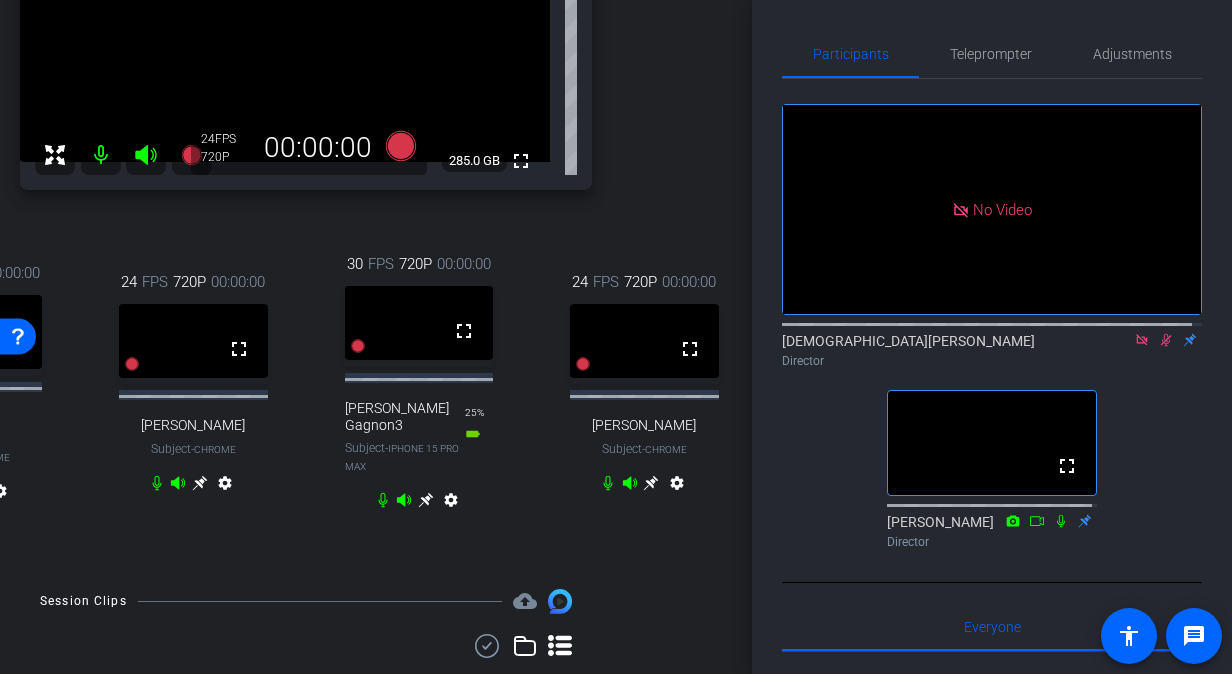 click 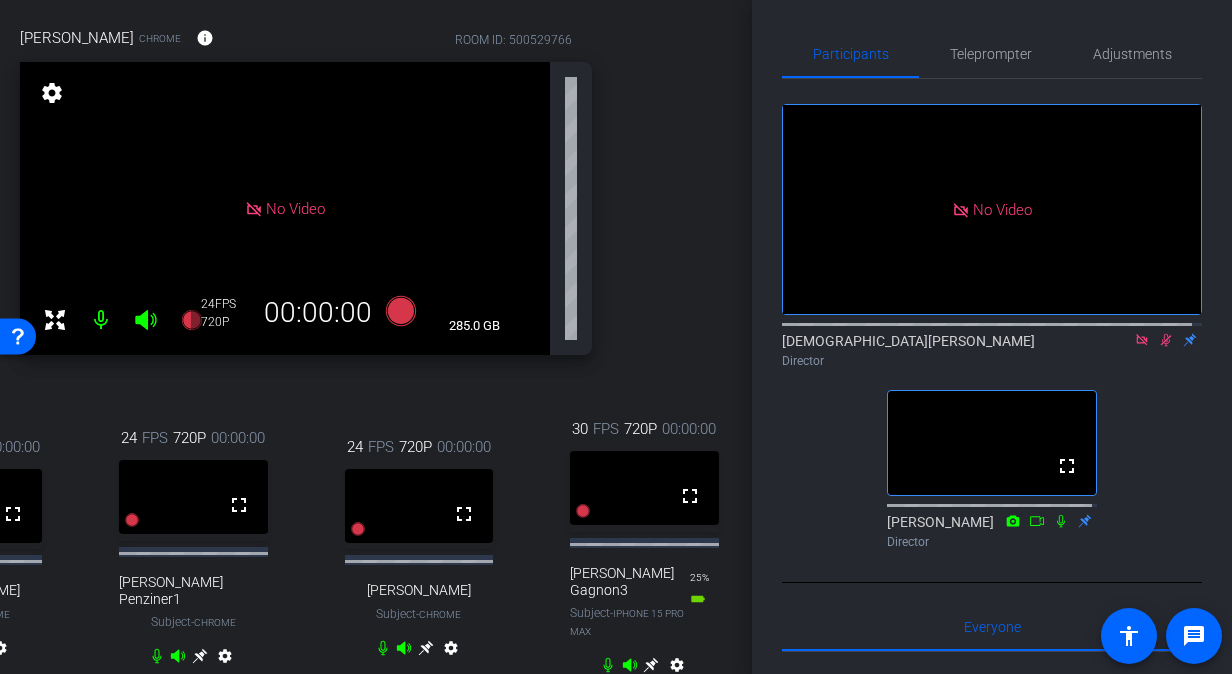 scroll, scrollTop: 168, scrollLeft: 74, axis: both 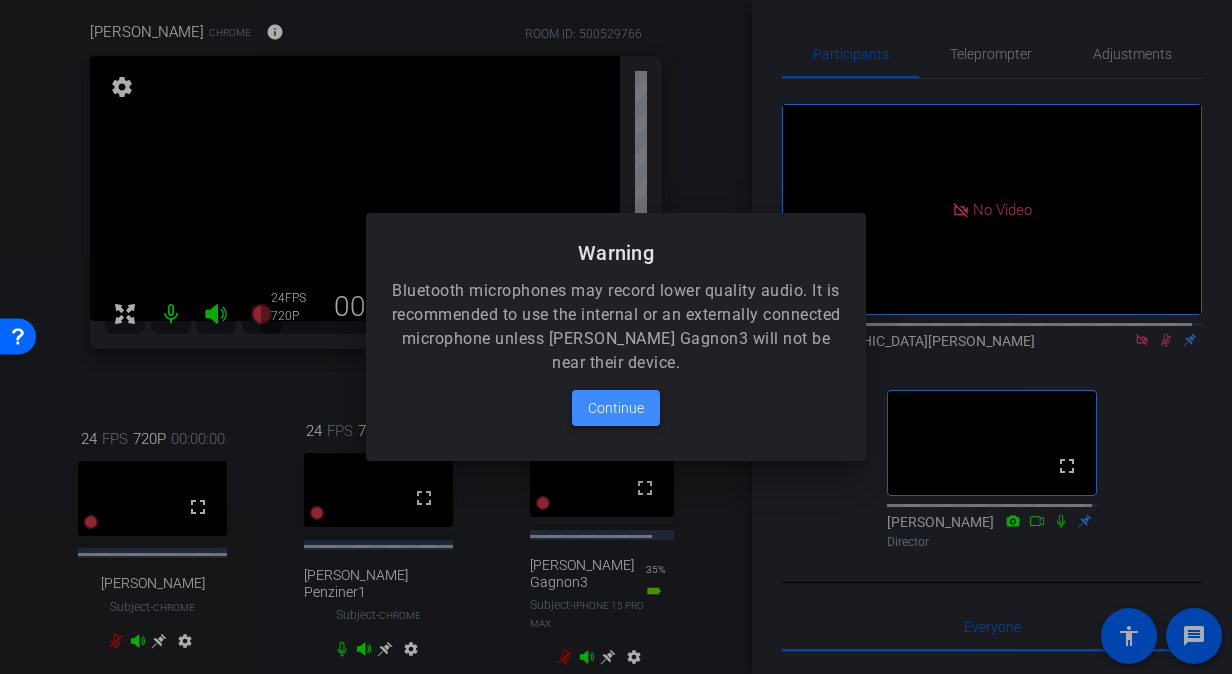 click on "Continue" at bounding box center (616, 408) 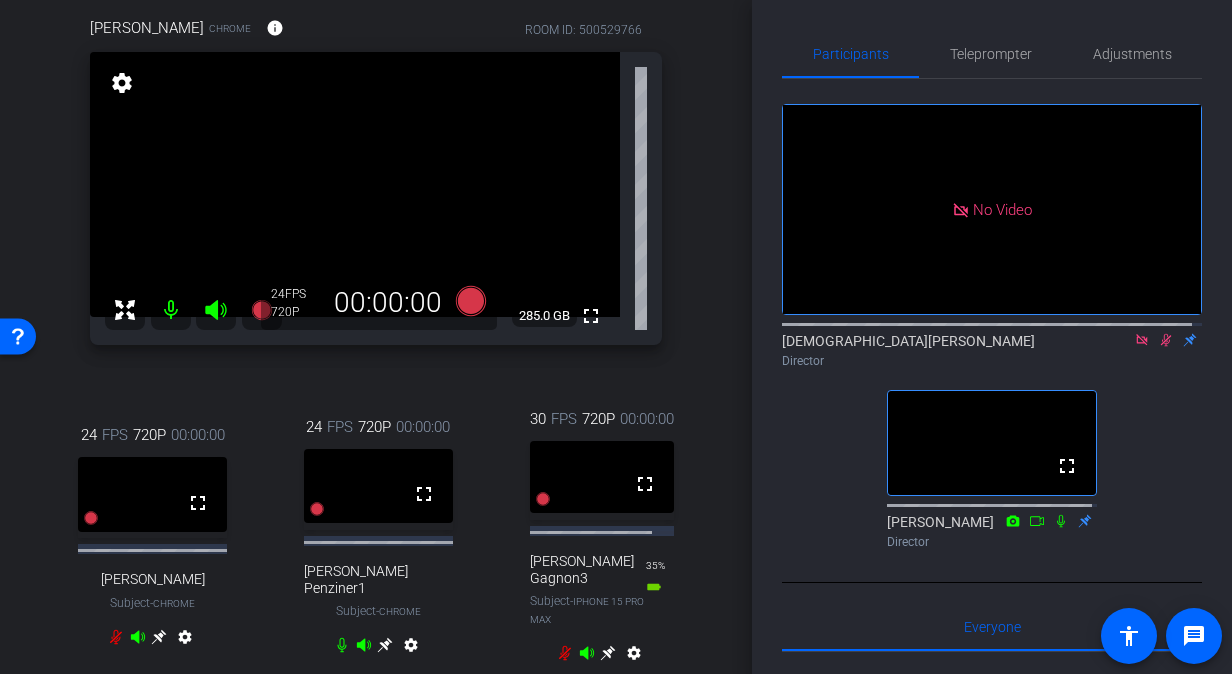 scroll, scrollTop: 166, scrollLeft: 0, axis: vertical 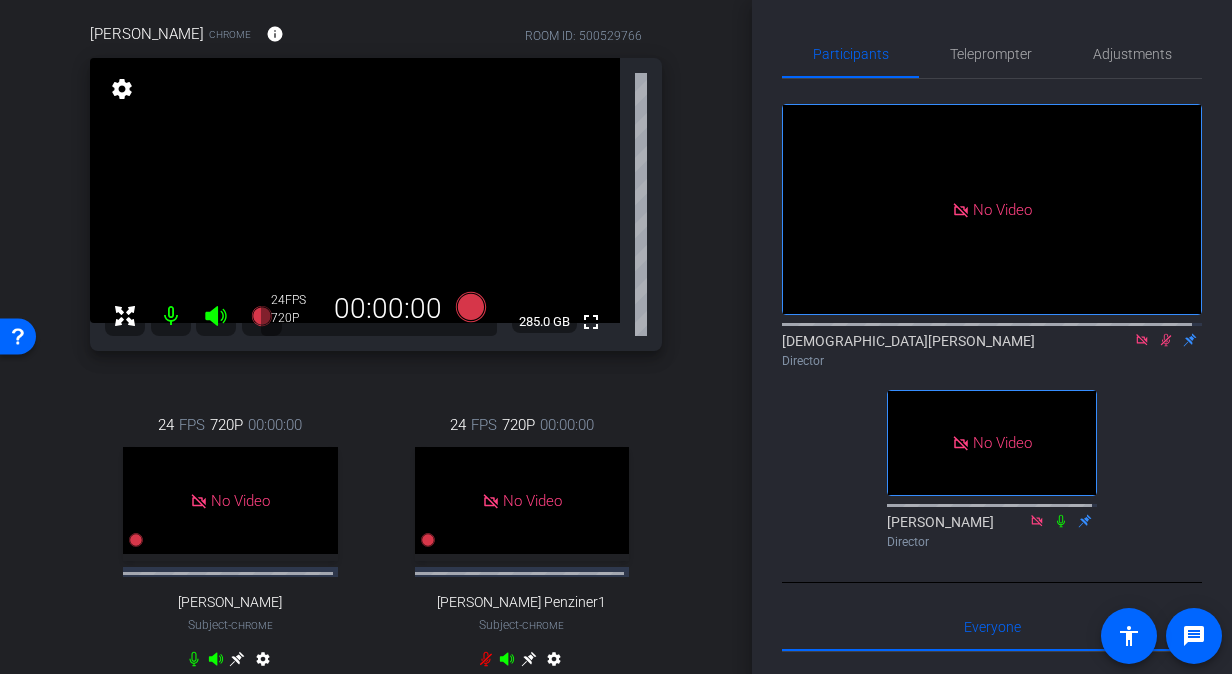 click 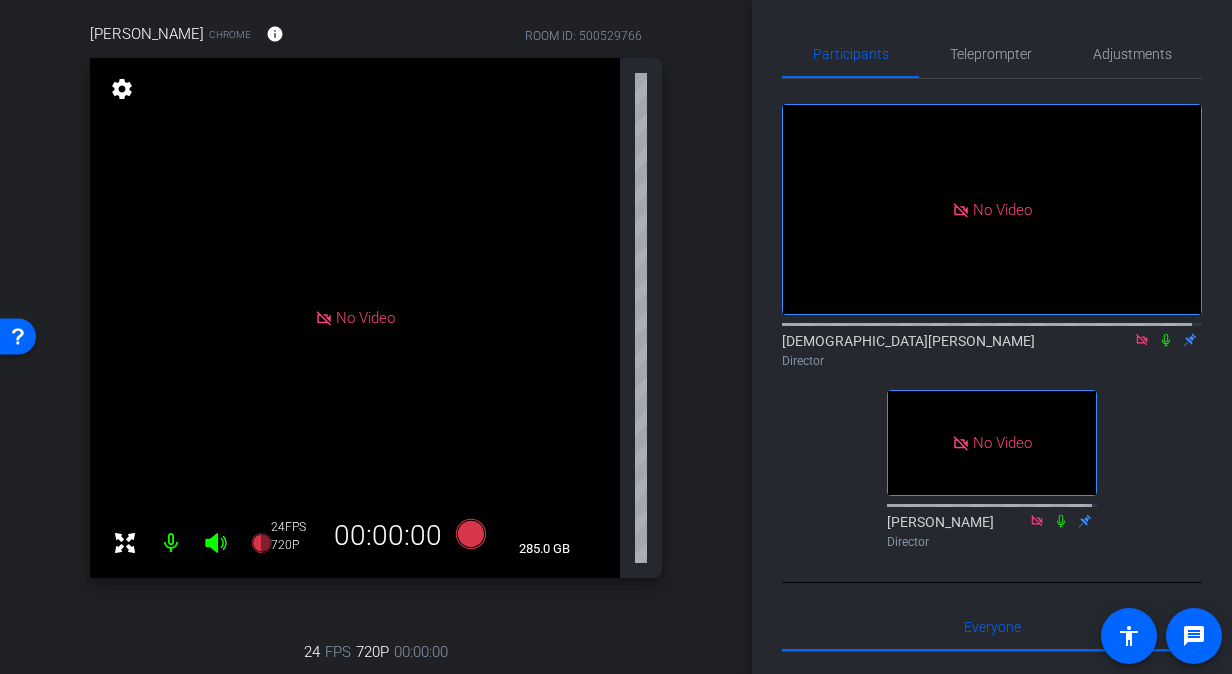 click 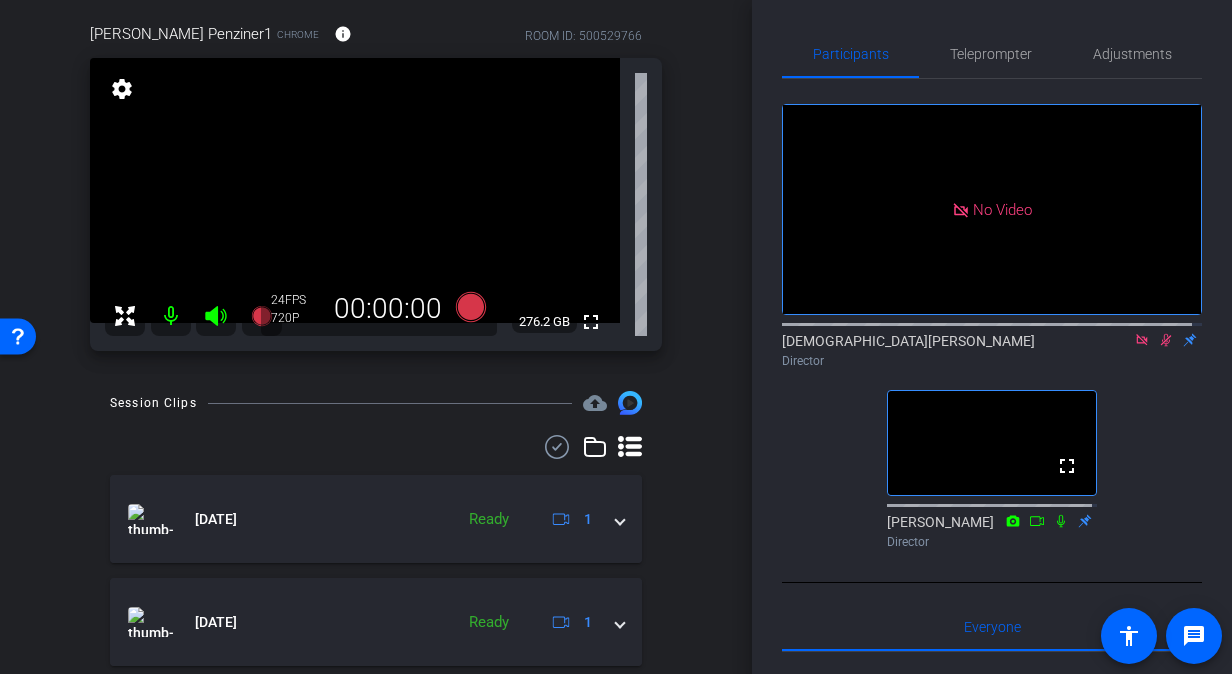 click 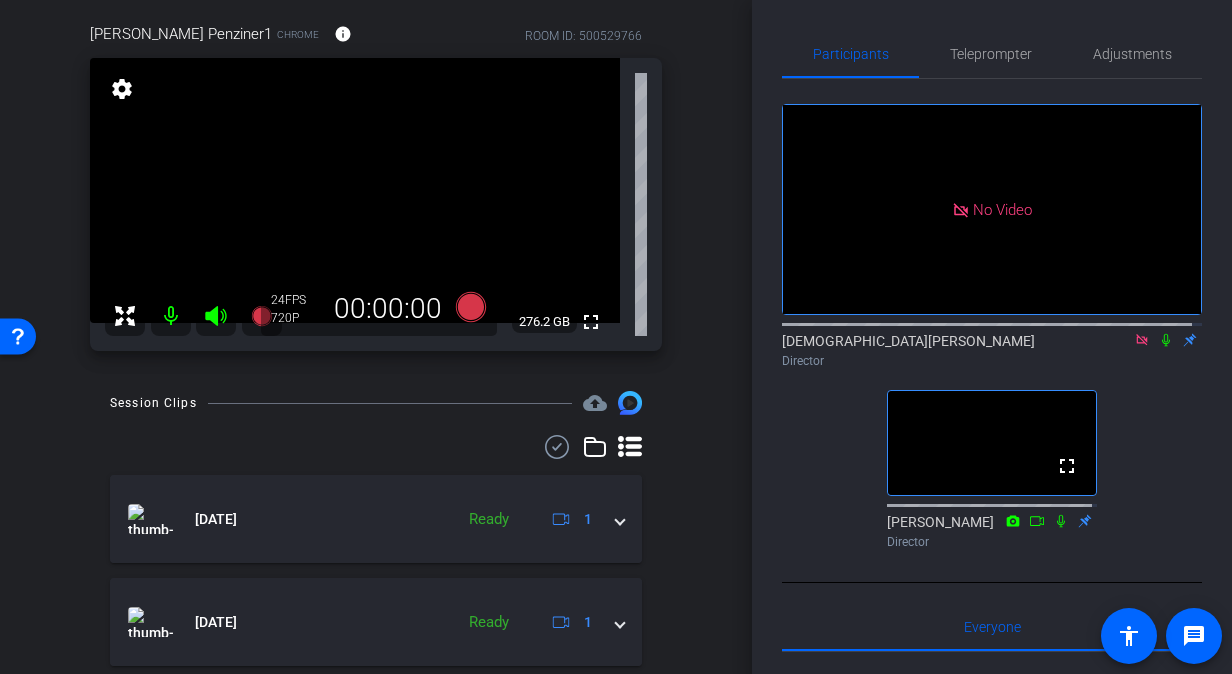click 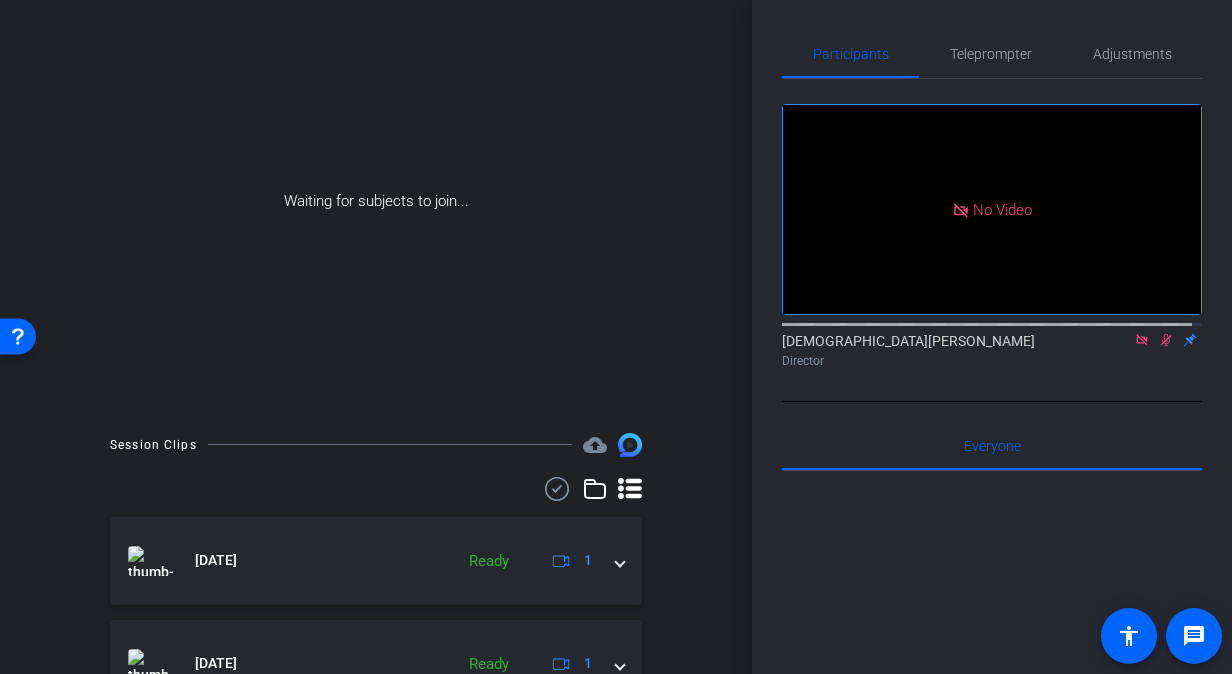 scroll, scrollTop: 208, scrollLeft: 0, axis: vertical 